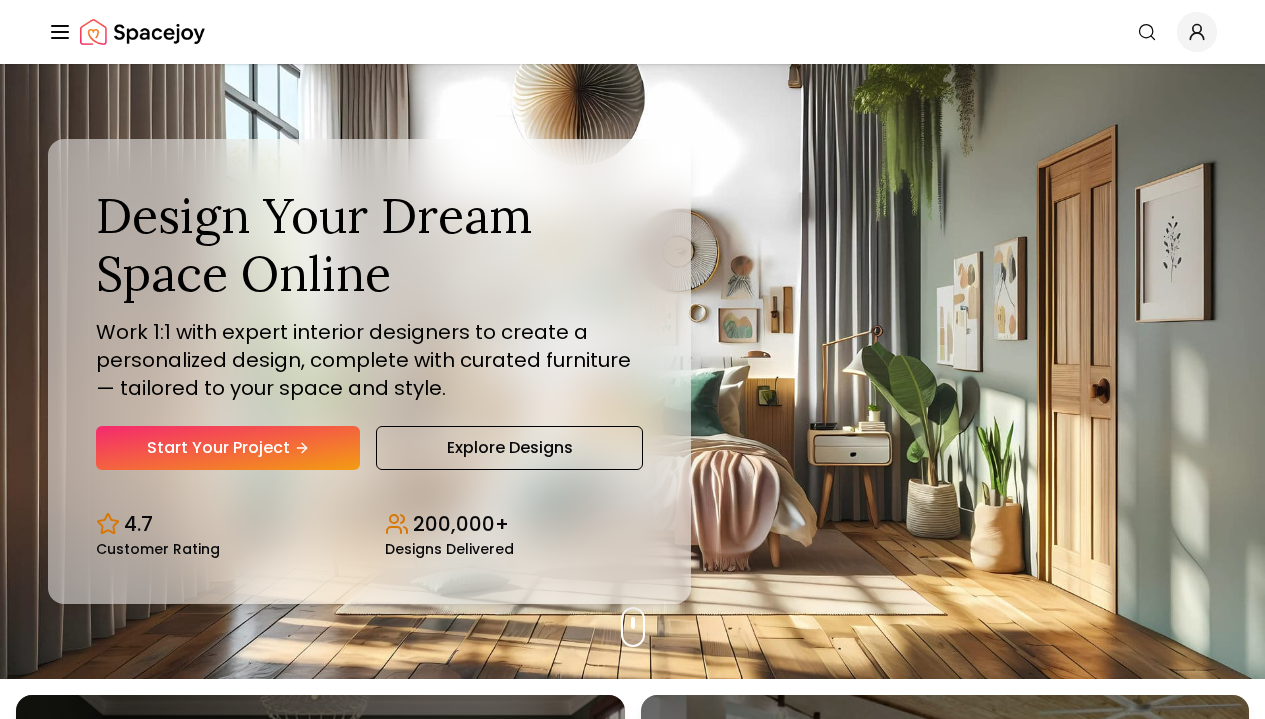 scroll, scrollTop: 0, scrollLeft: 0, axis: both 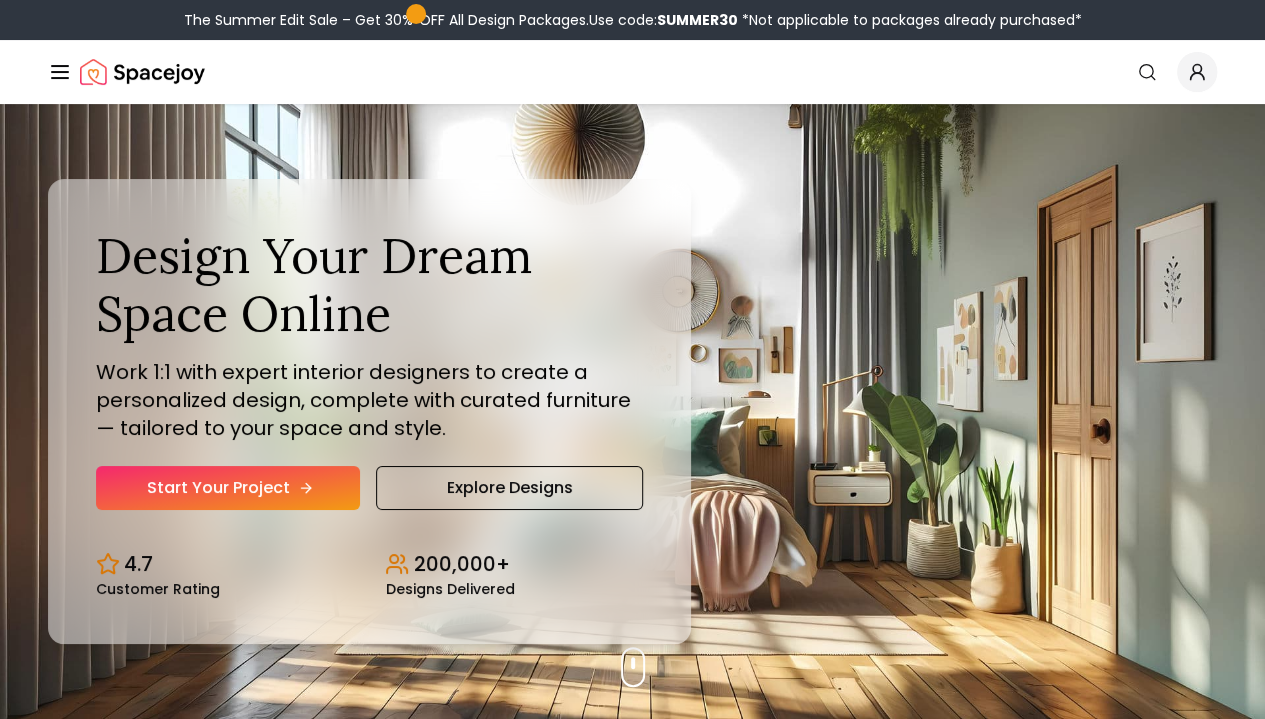 click on "Start Your Project" at bounding box center (228, 488) 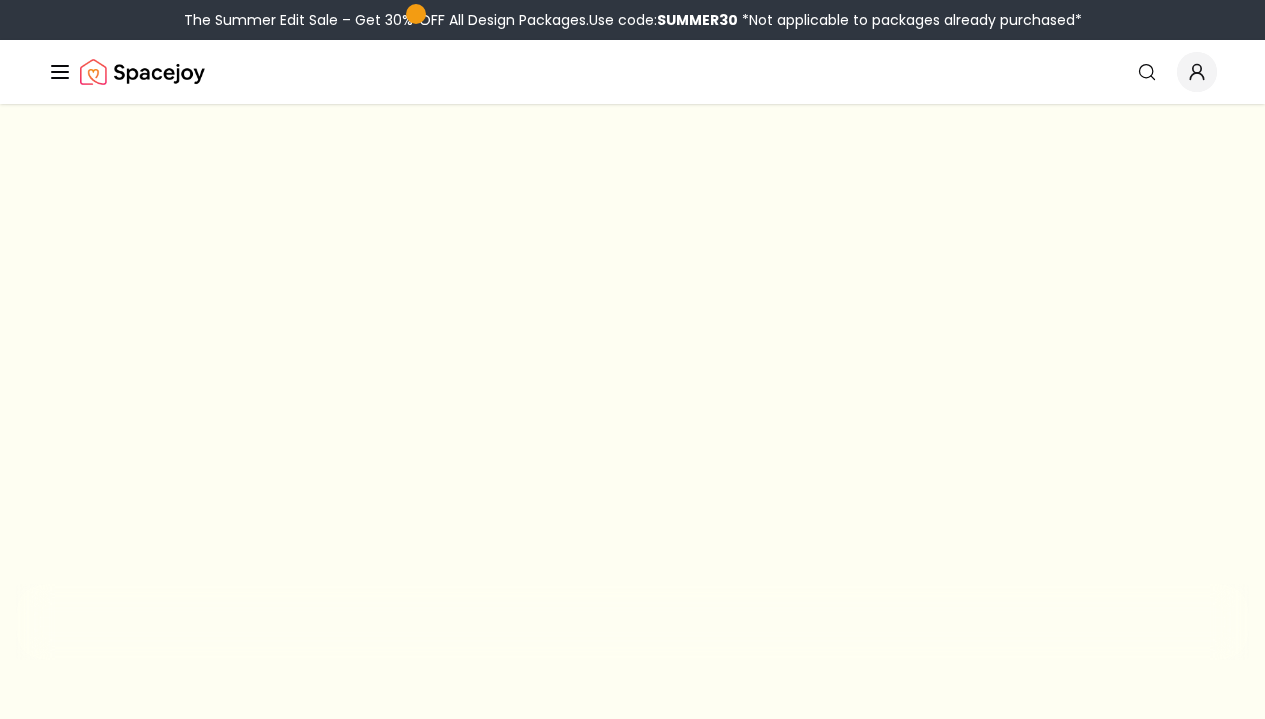 scroll, scrollTop: 0, scrollLeft: 0, axis: both 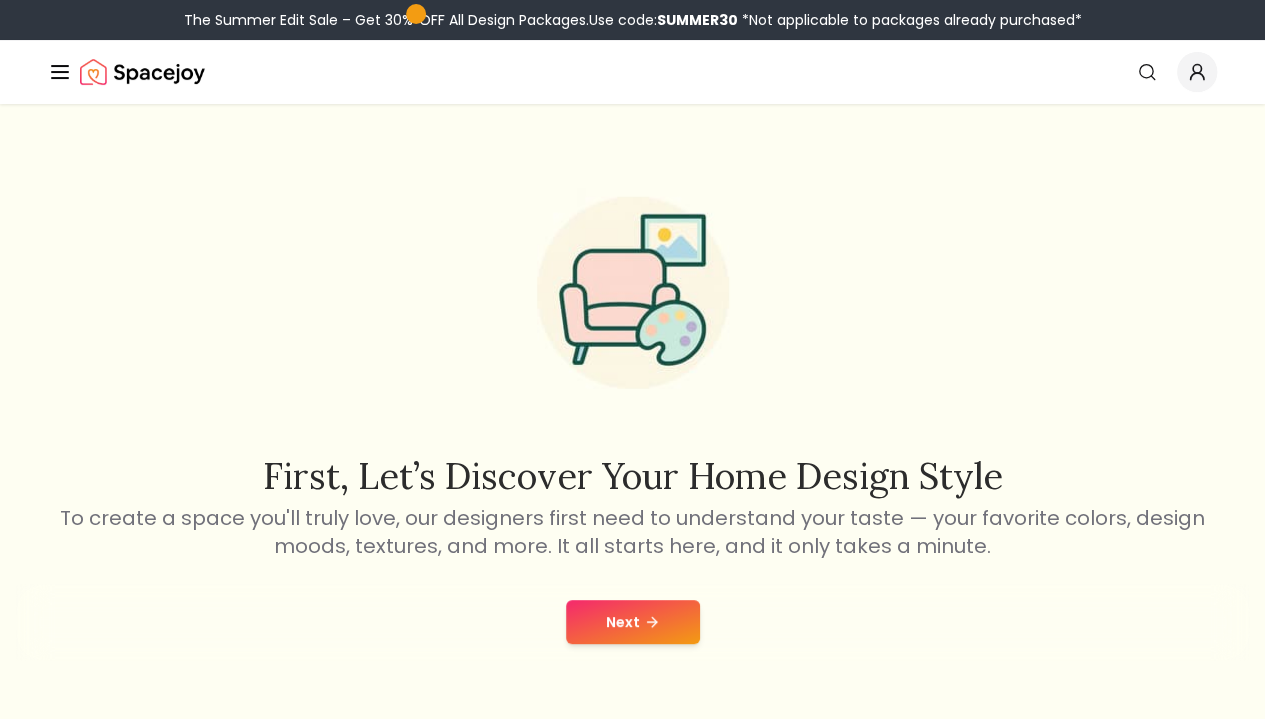 click on "Next" at bounding box center [633, 622] 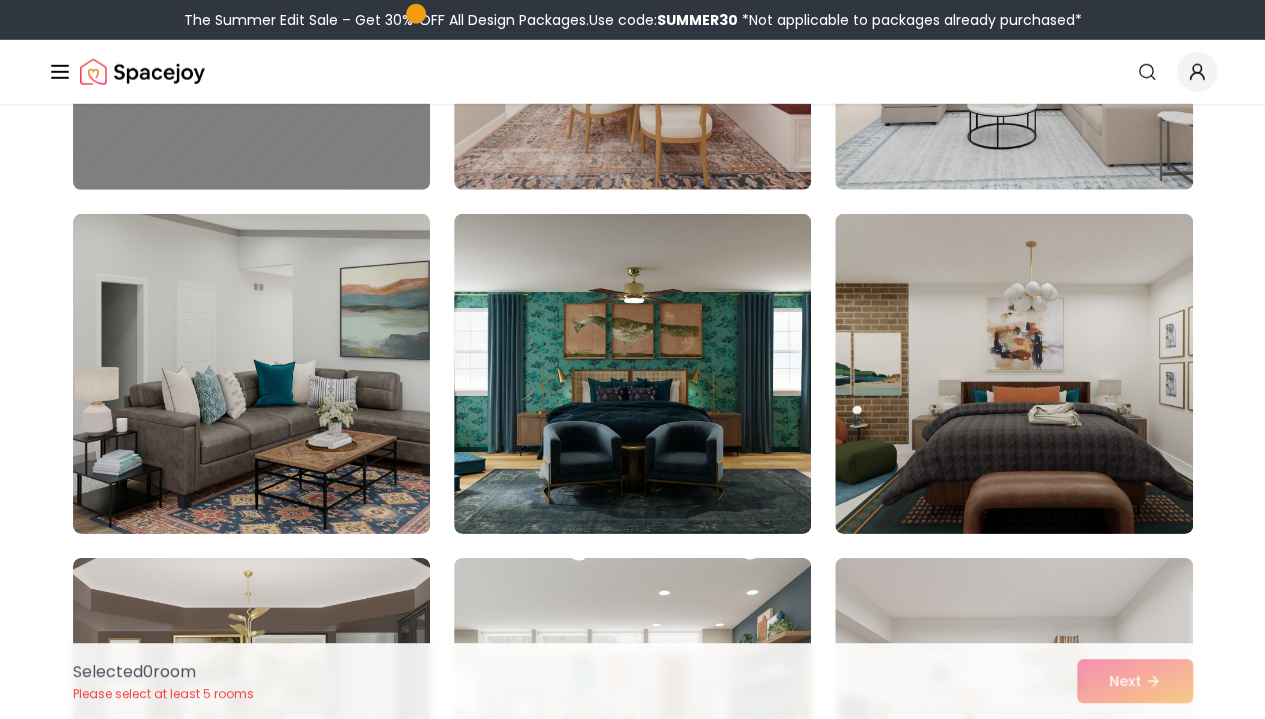 scroll, scrollTop: 2818, scrollLeft: 0, axis: vertical 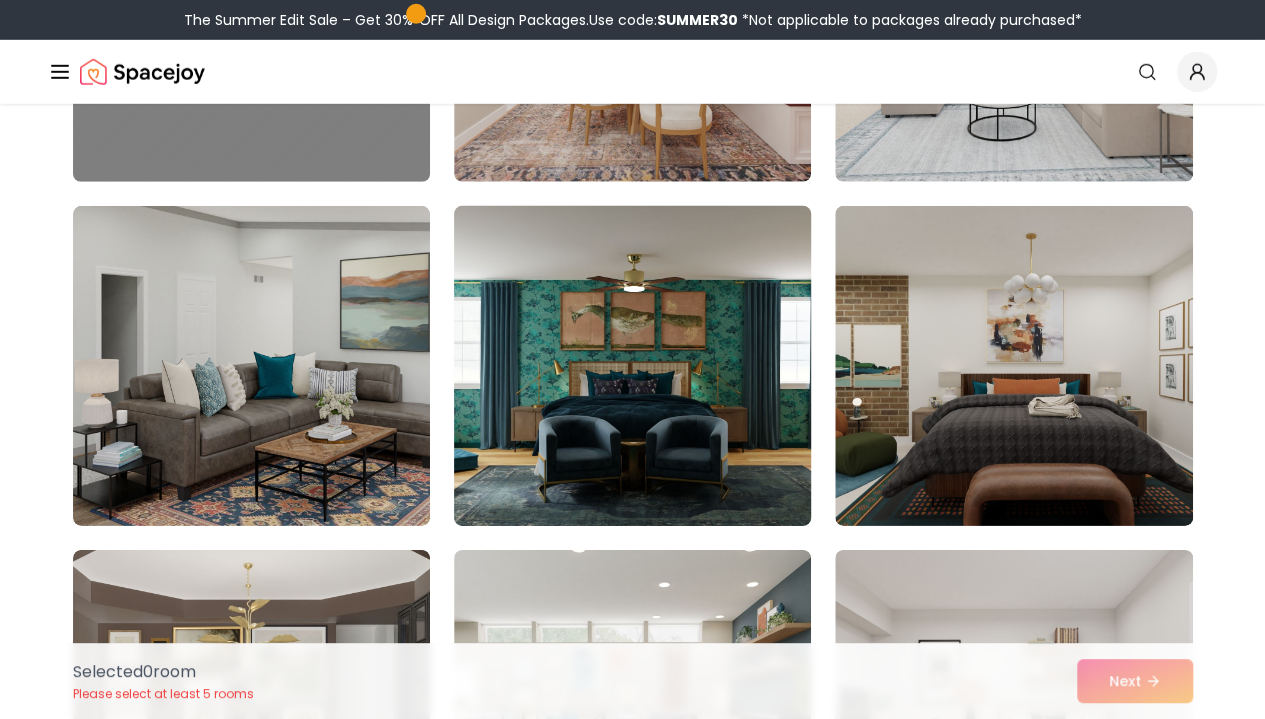 click at bounding box center (632, 366) 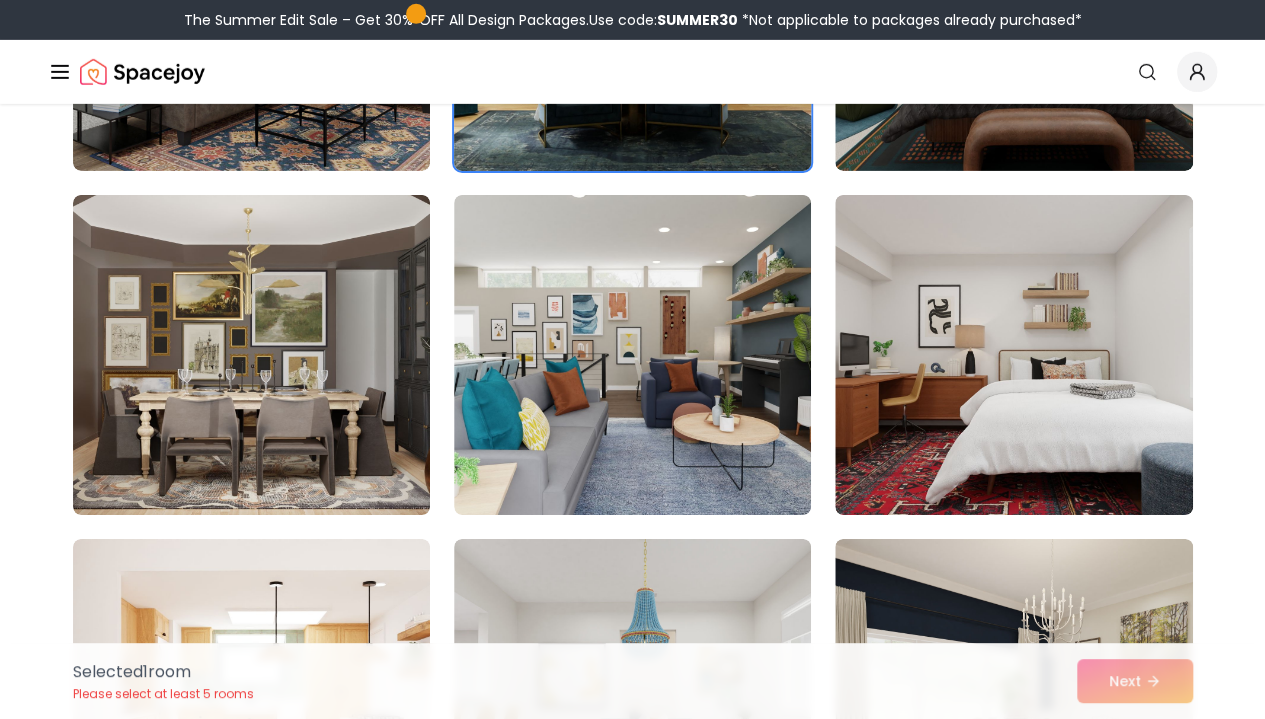 scroll, scrollTop: 3172, scrollLeft: 0, axis: vertical 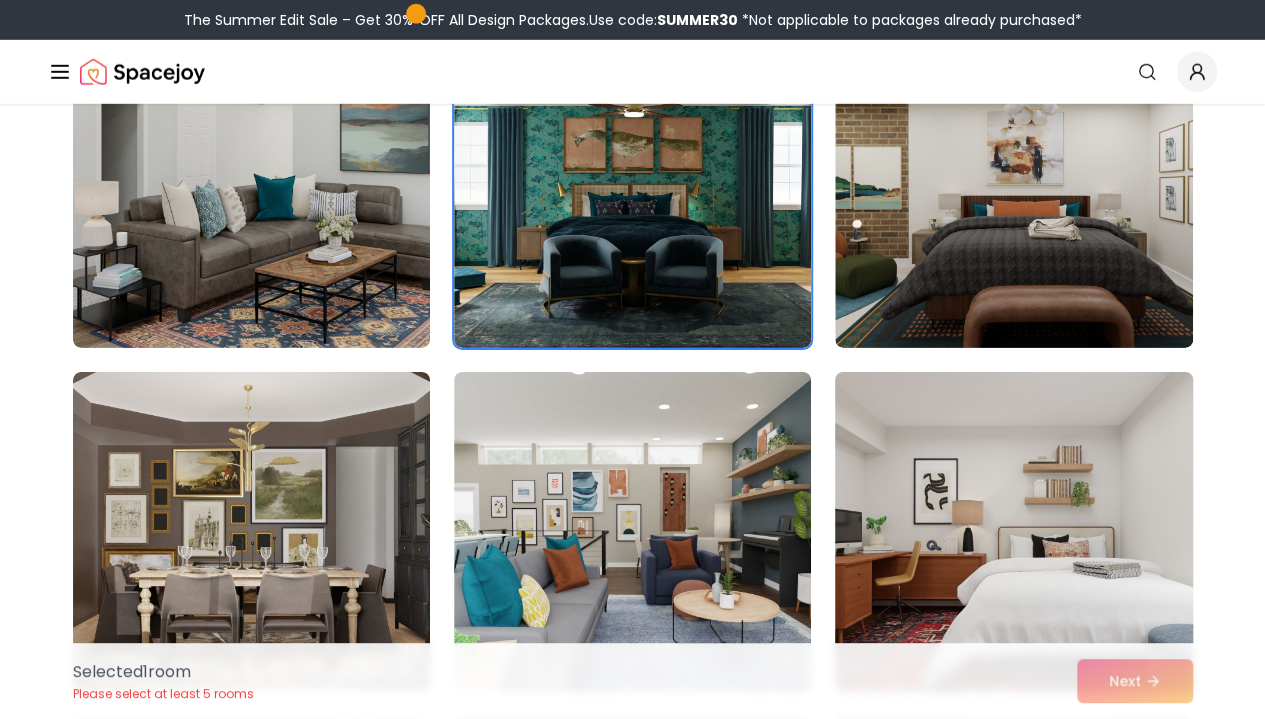 click at bounding box center [1013, 532] 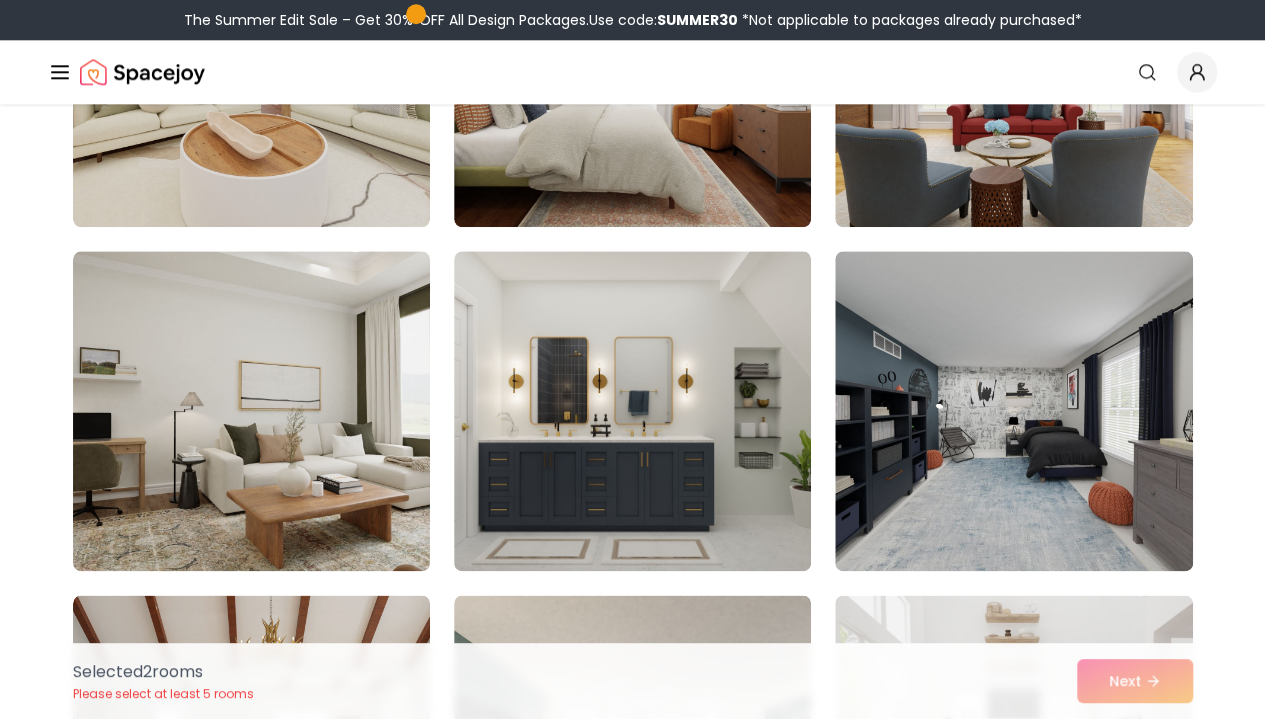 scroll, scrollTop: 1054, scrollLeft: 0, axis: vertical 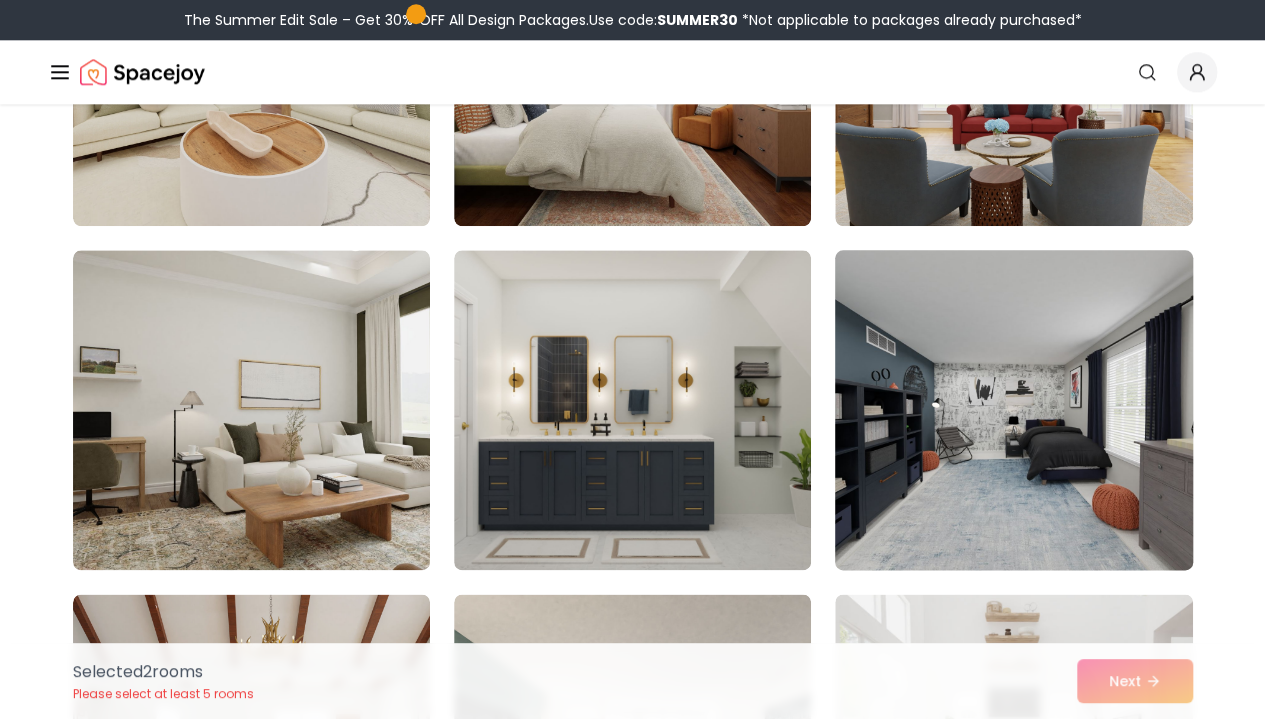 click at bounding box center [1013, 410] 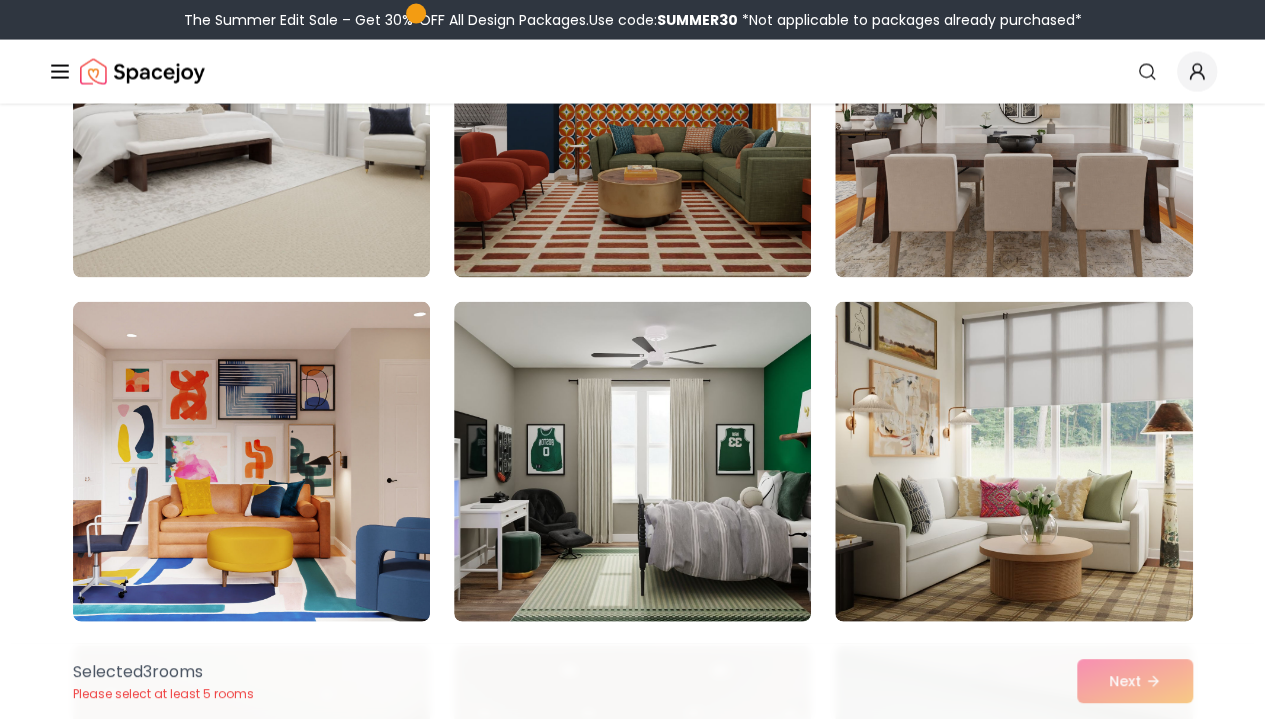 scroll, scrollTop: 5823, scrollLeft: 0, axis: vertical 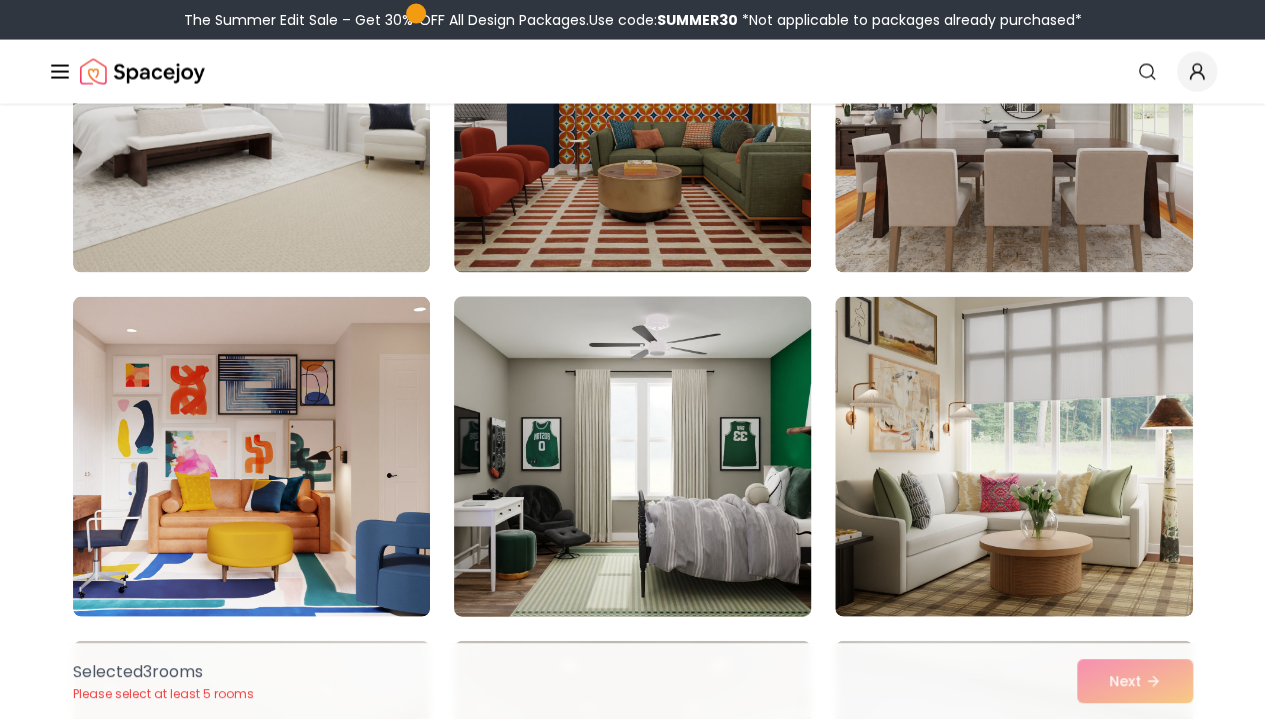 click at bounding box center [632, 457] 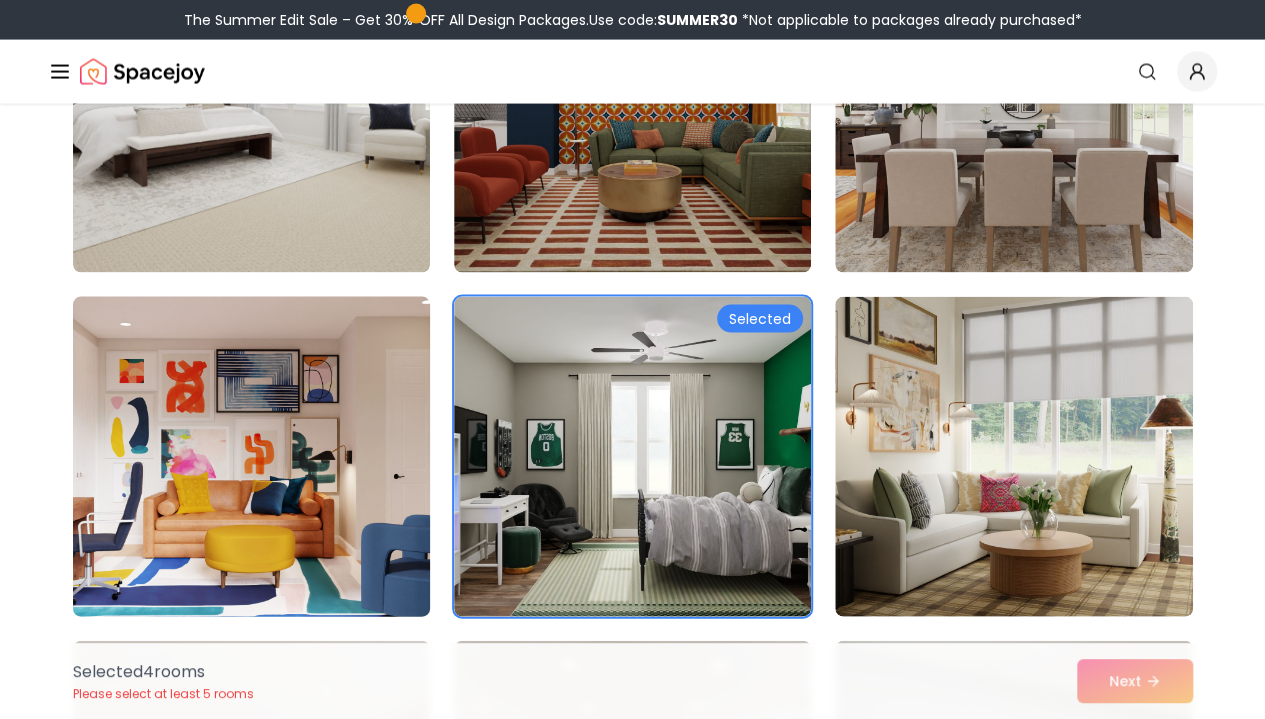 click at bounding box center [251, 457] 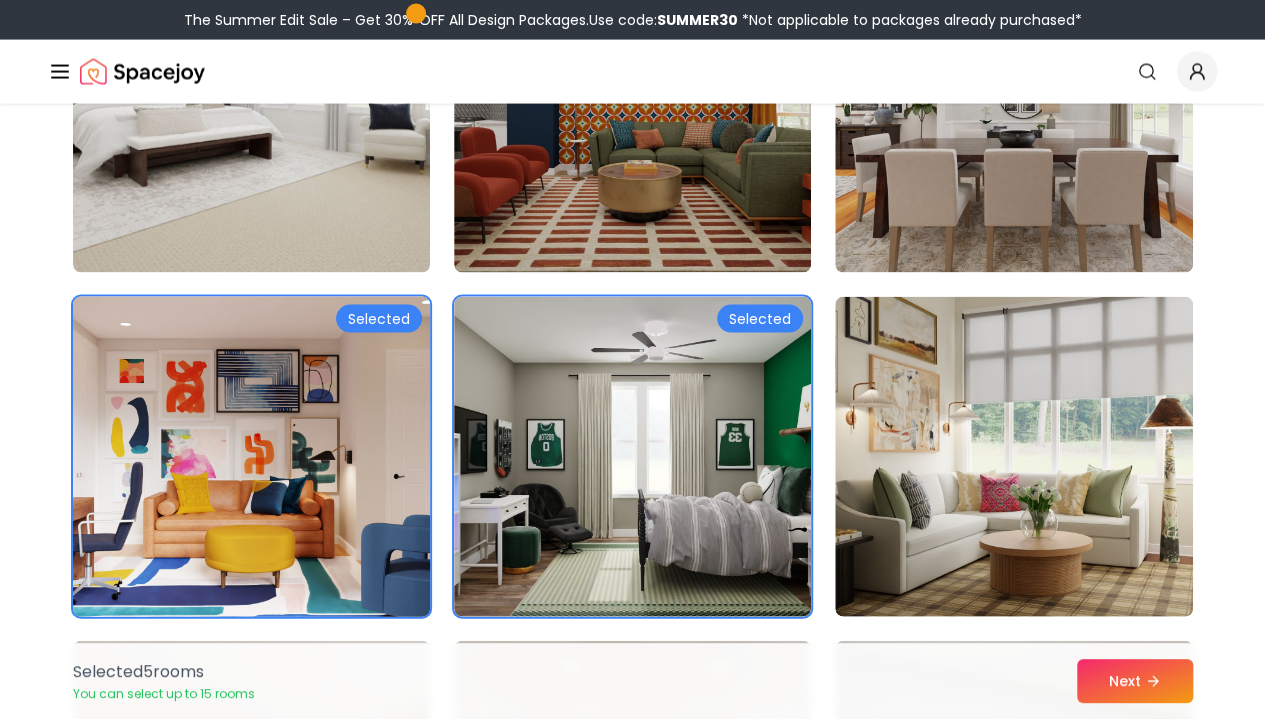 click at bounding box center (251, 457) 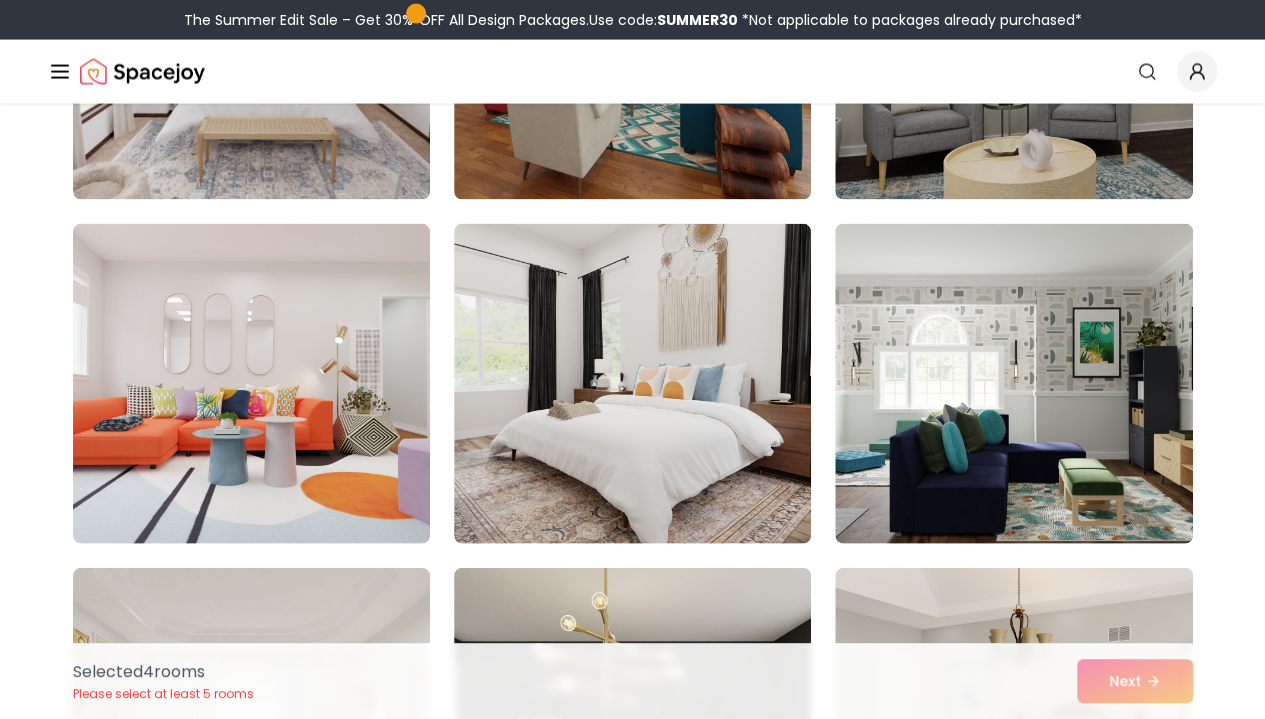 scroll, scrollTop: 9680, scrollLeft: 0, axis: vertical 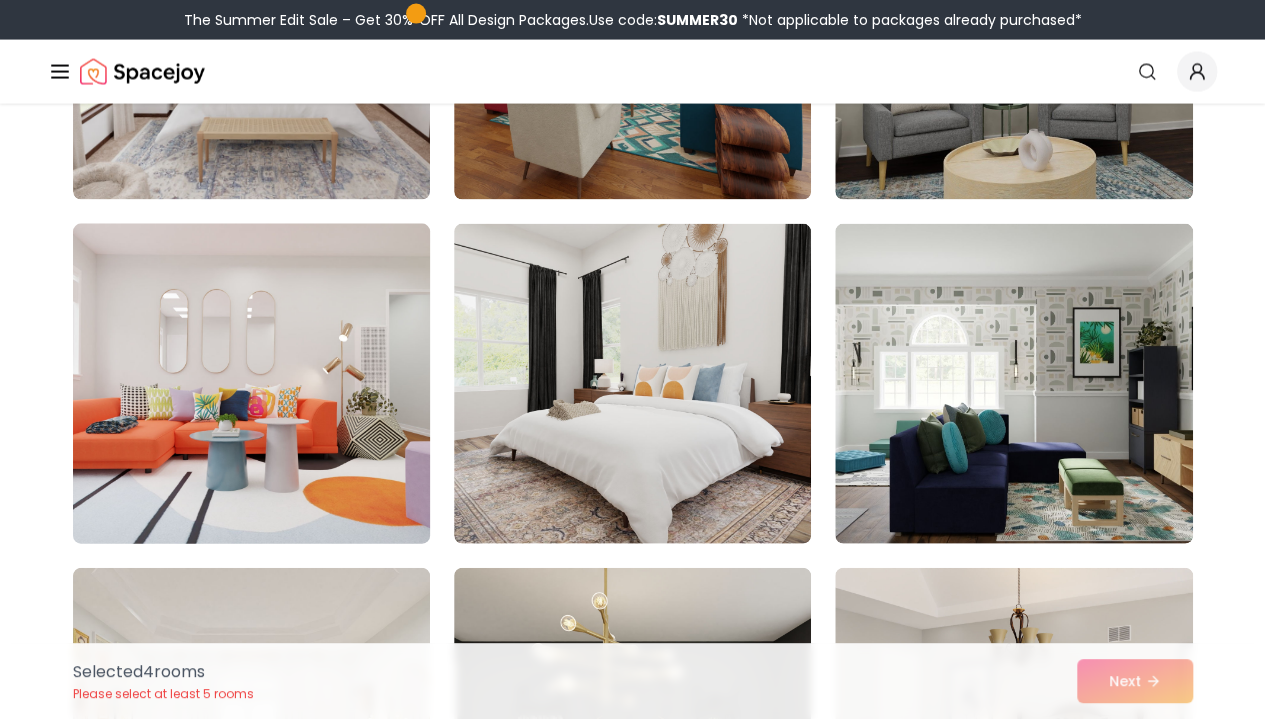 click at bounding box center [251, 384] 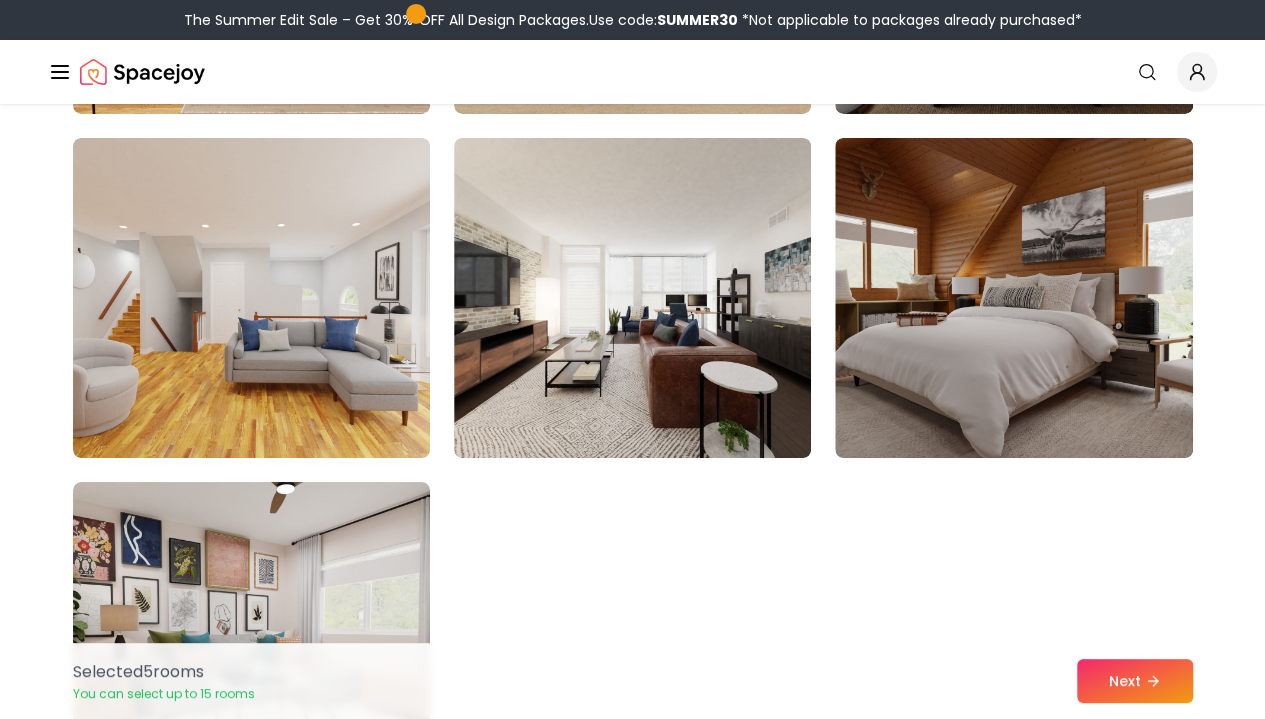 scroll, scrollTop: 11146, scrollLeft: 0, axis: vertical 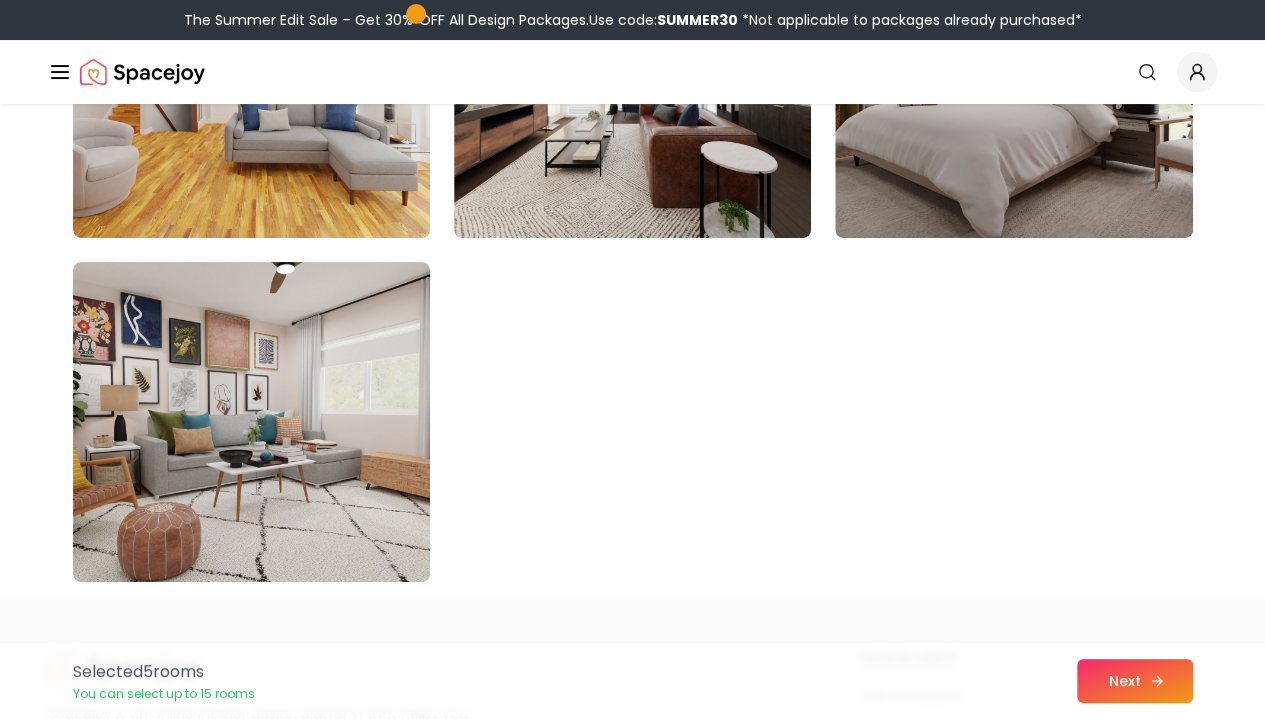 click 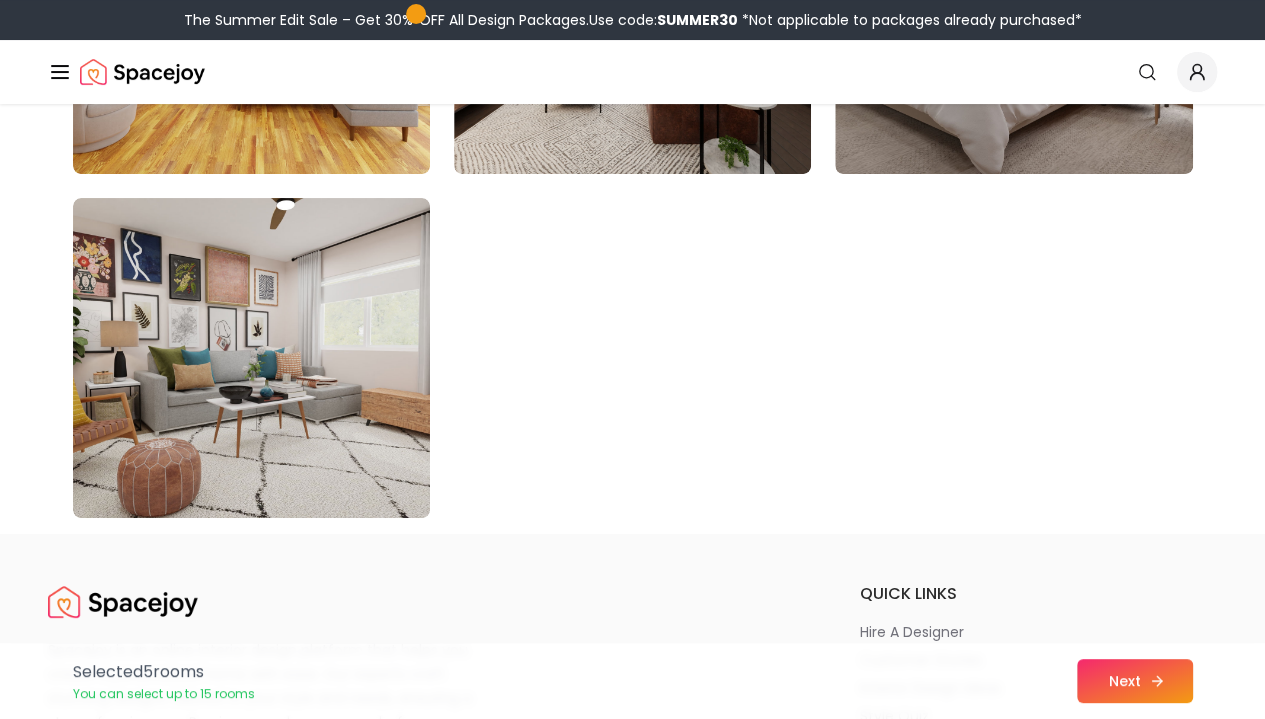 scroll, scrollTop: 11362, scrollLeft: 0, axis: vertical 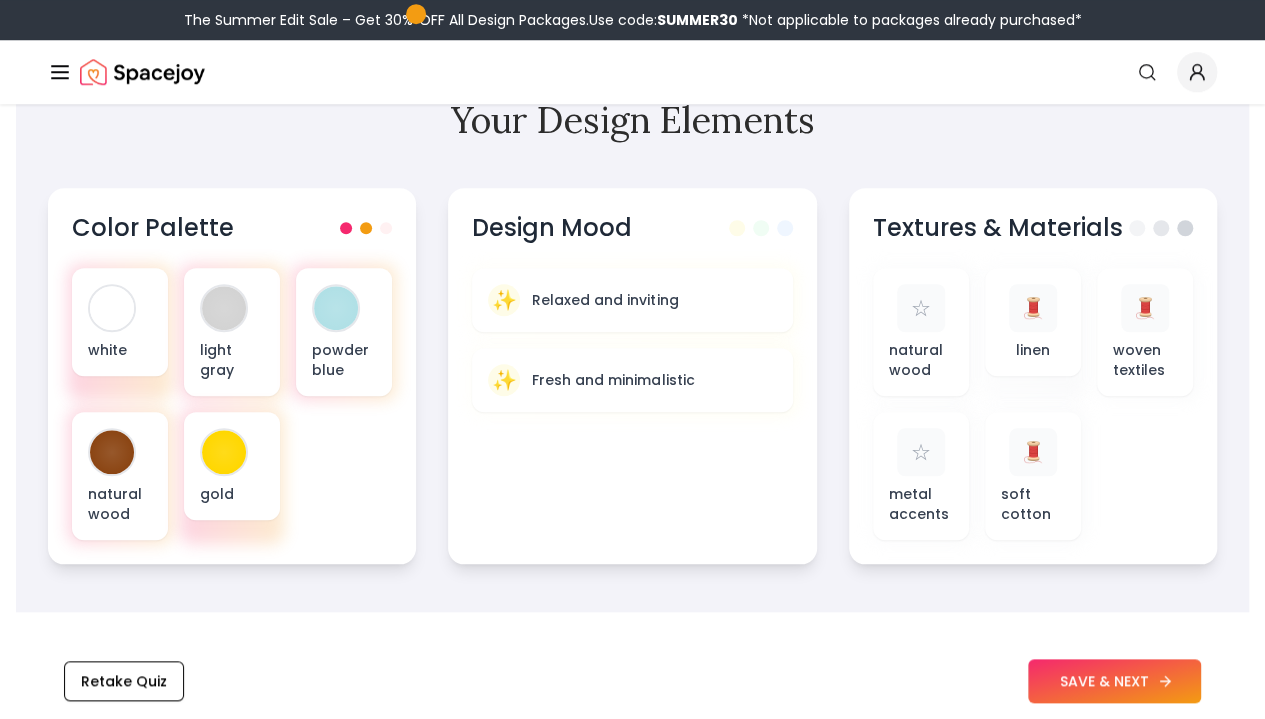 click on "SAVE & NEXT" at bounding box center (1114, 681) 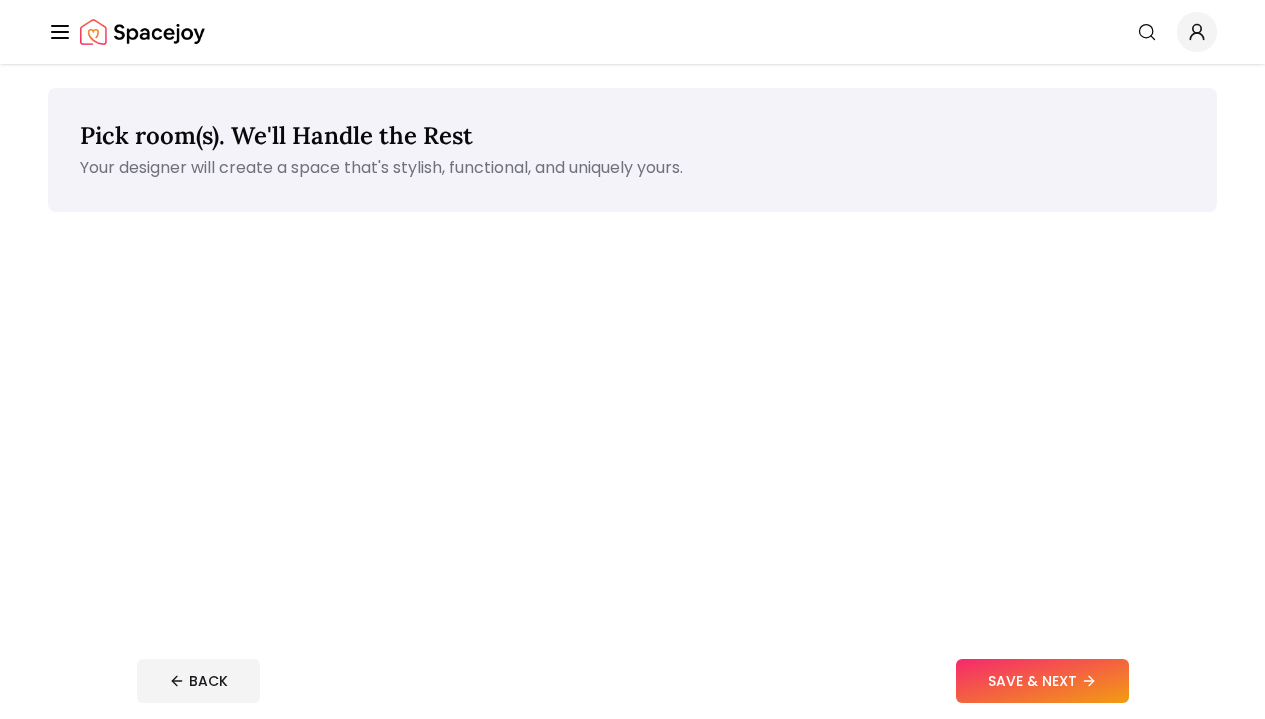 scroll, scrollTop: 0, scrollLeft: 0, axis: both 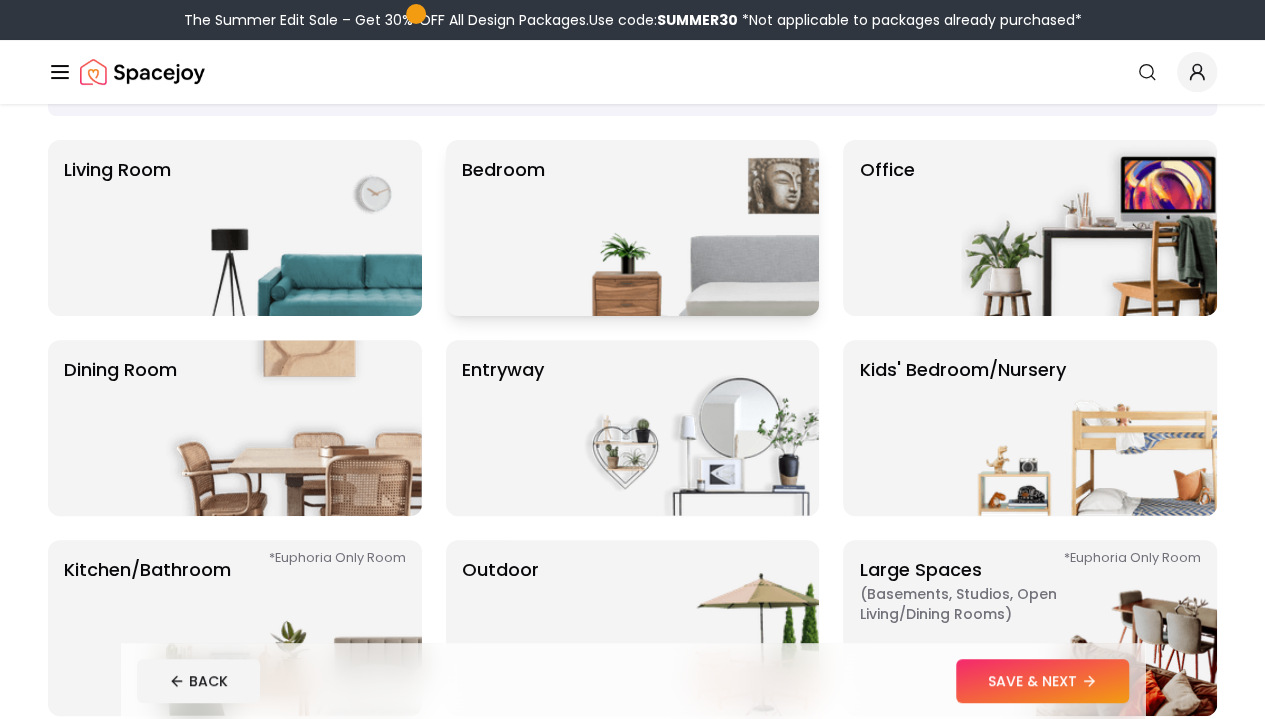 click on "Bedroom" at bounding box center [503, 228] 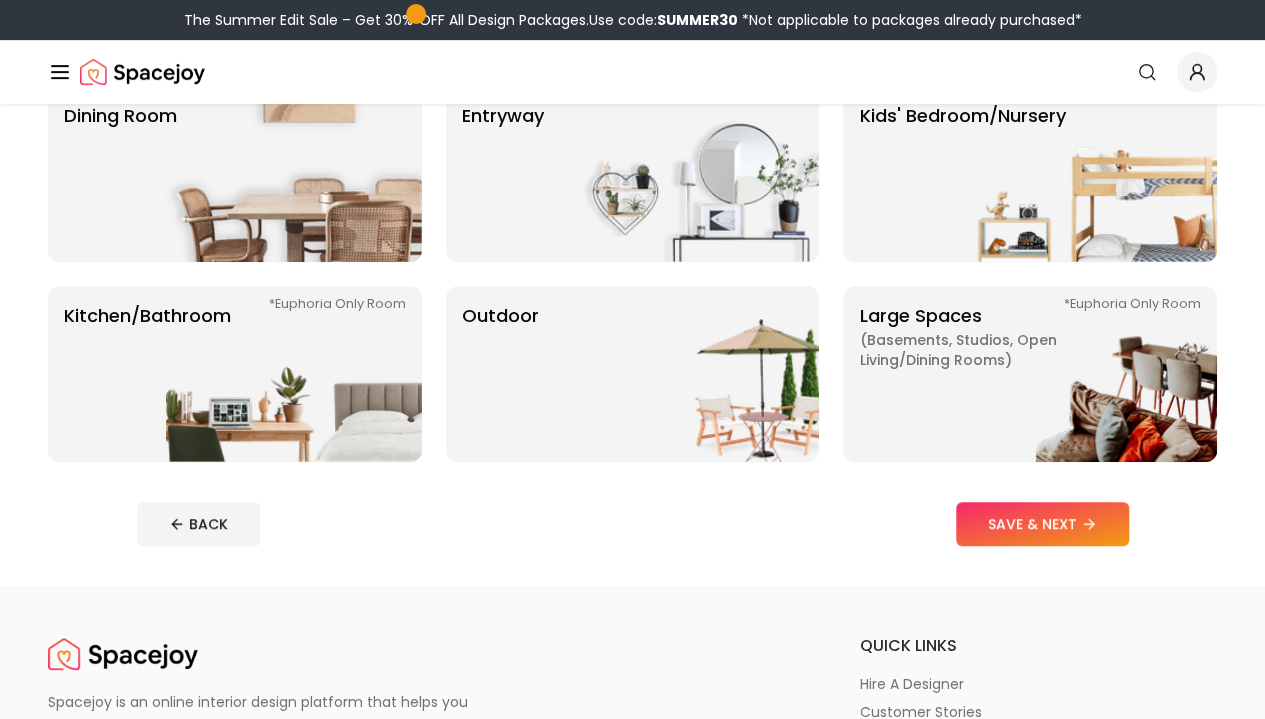 scroll, scrollTop: 390, scrollLeft: 0, axis: vertical 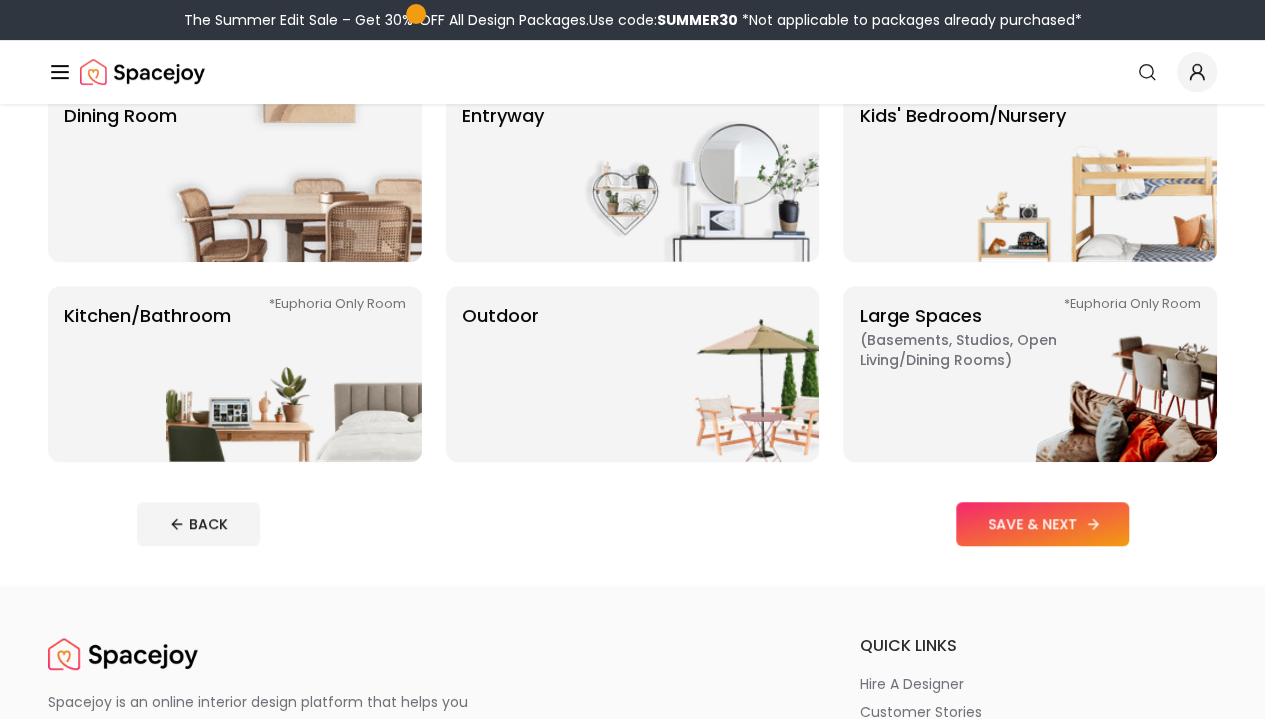 click on "SAVE & NEXT" at bounding box center (1042, 524) 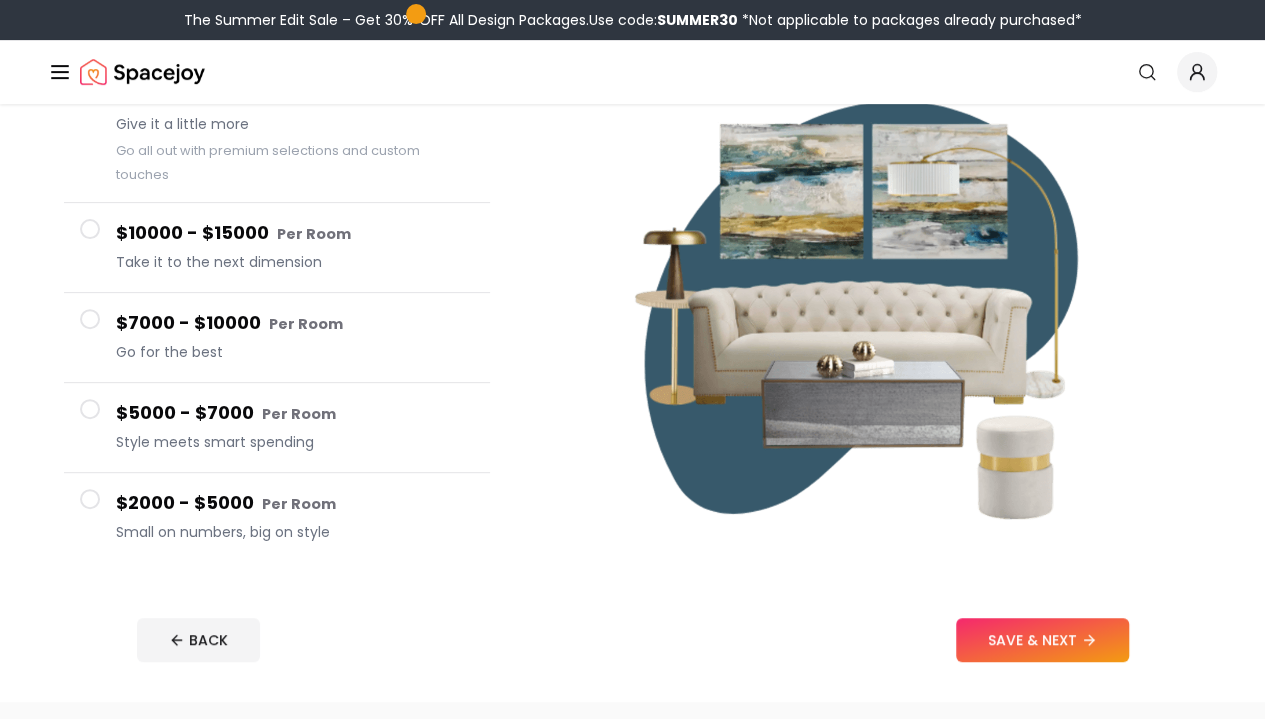 scroll, scrollTop: 230, scrollLeft: 0, axis: vertical 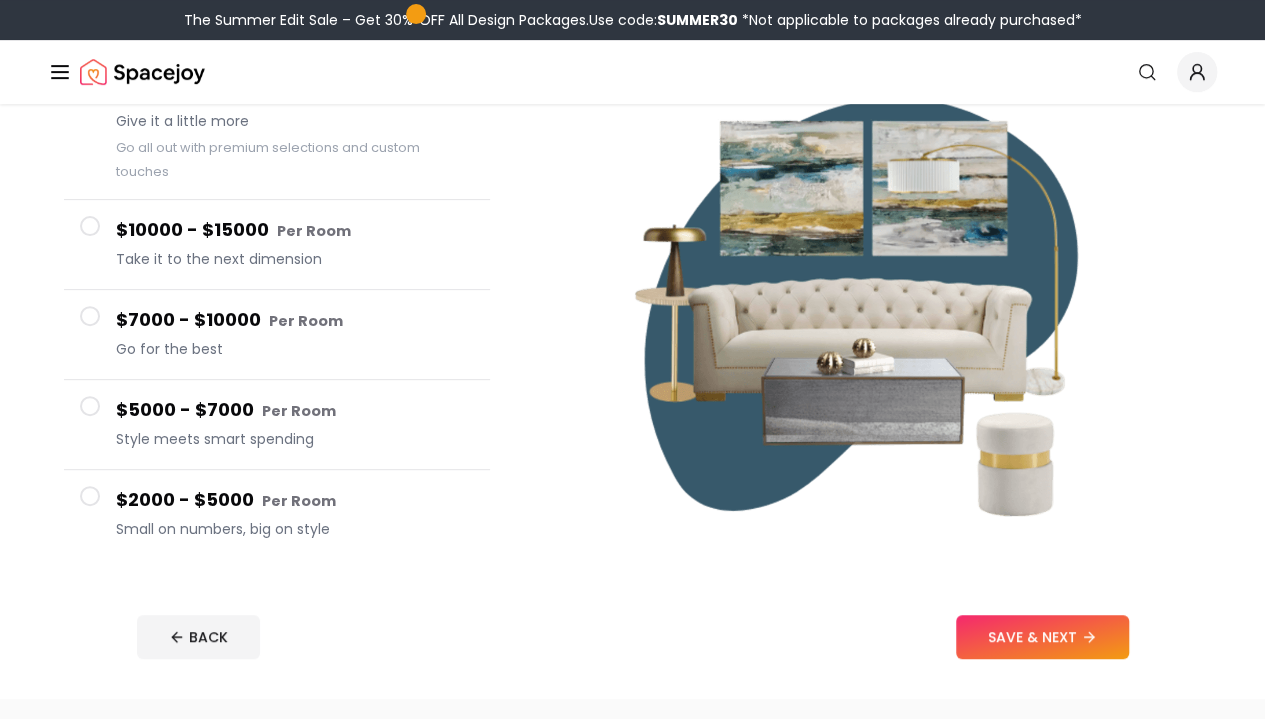 click on "$7000 - $10000    Per Room Go for the best" at bounding box center [277, 335] 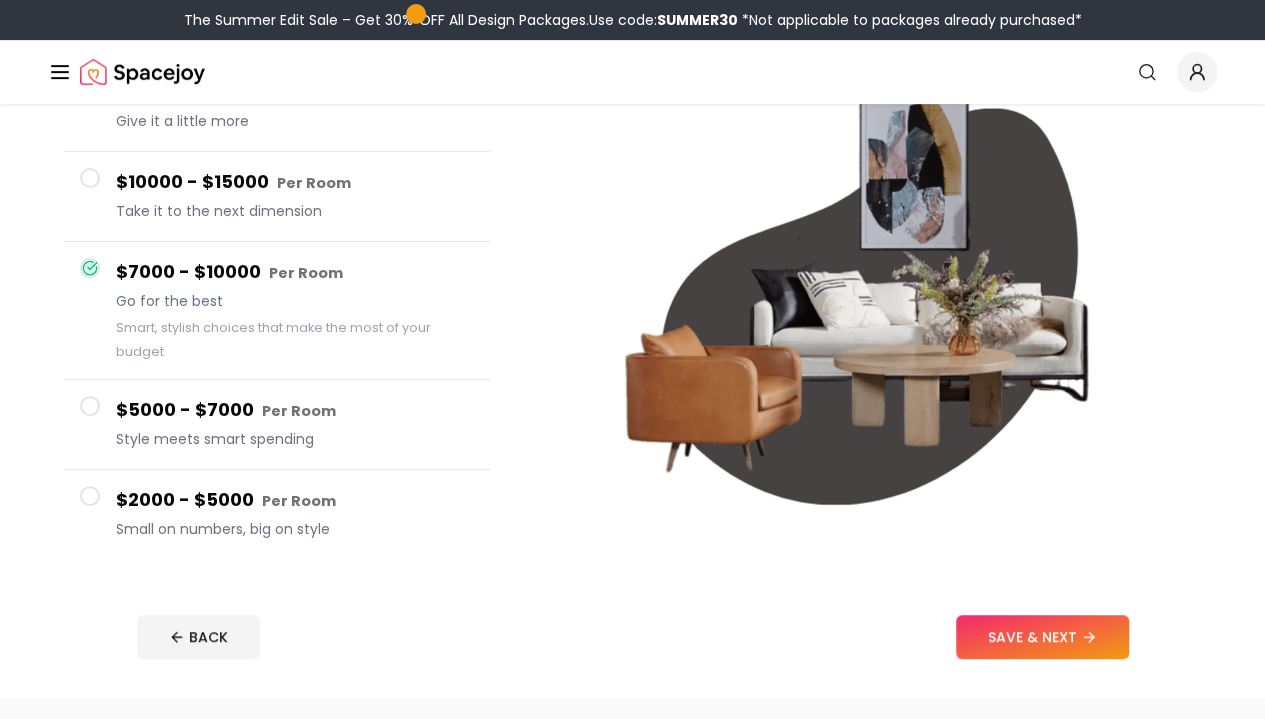 click on "$5000 - $7000    Per Room Style meets smart spending" at bounding box center [277, 425] 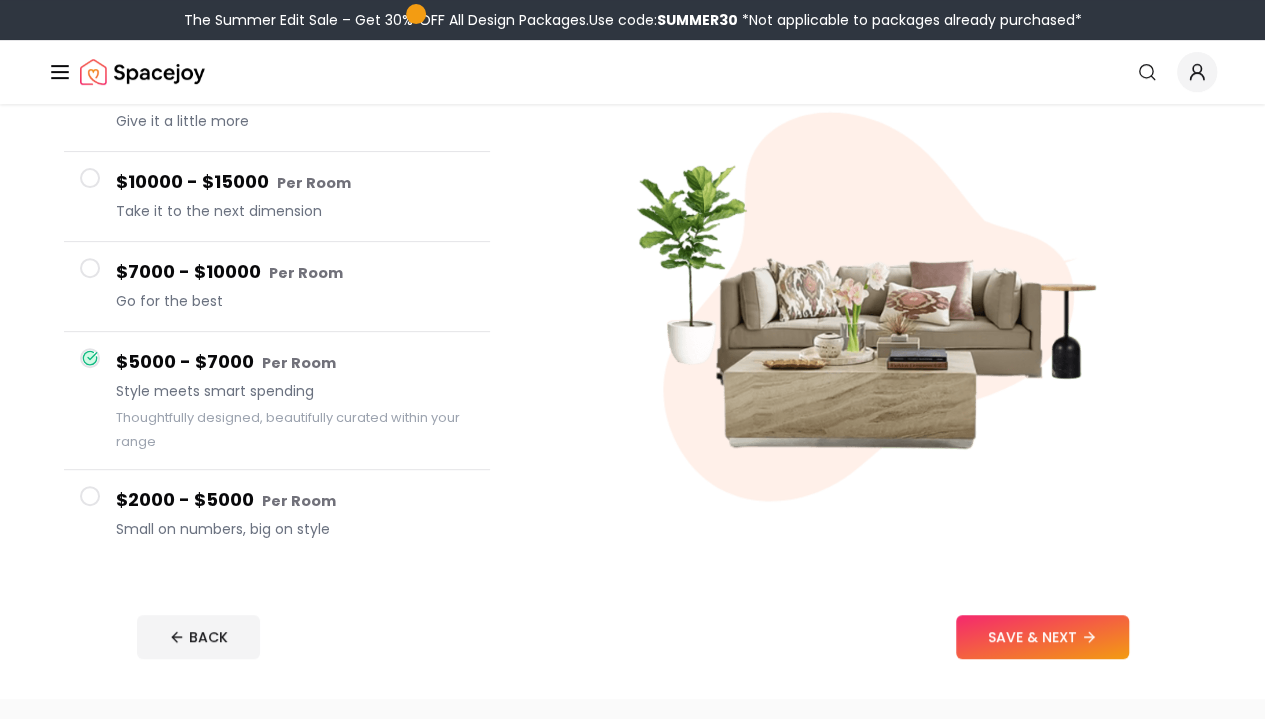 click on "$2000 - $5000    Per Room Small on numbers, big on style" at bounding box center (277, 514) 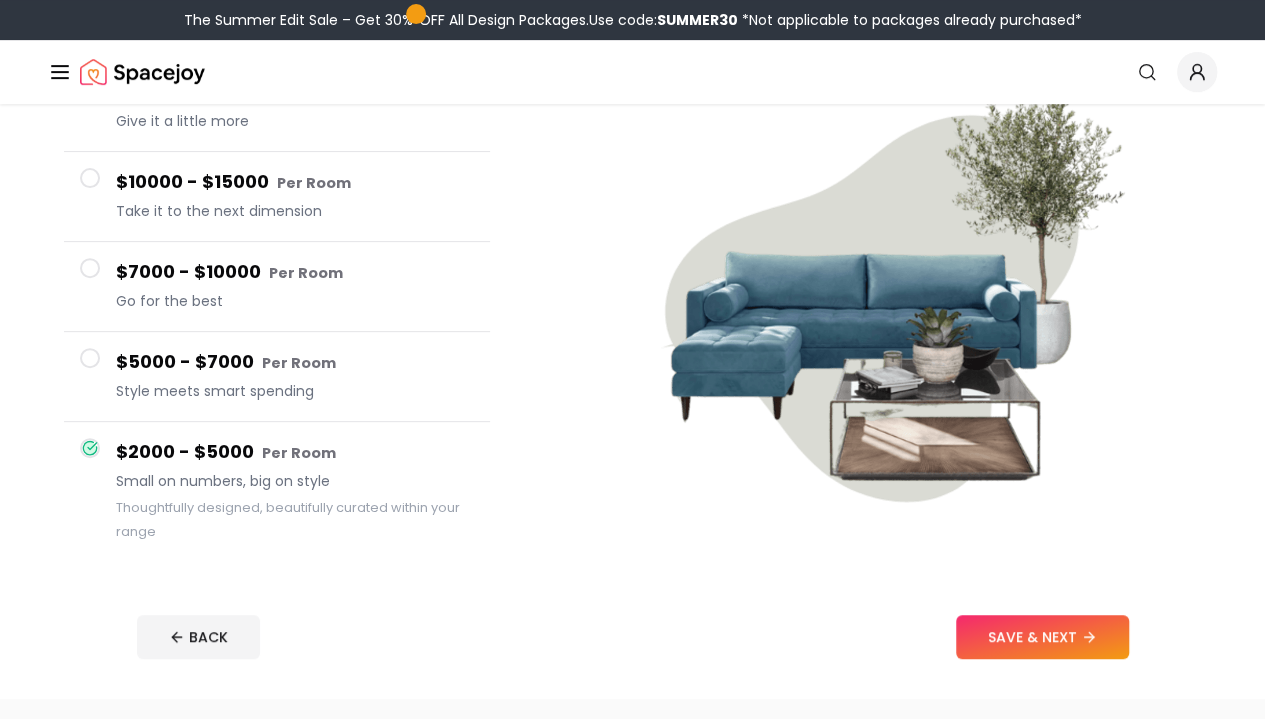 click on "$7000 - $10000    Per Room Go for the best" at bounding box center (277, 287) 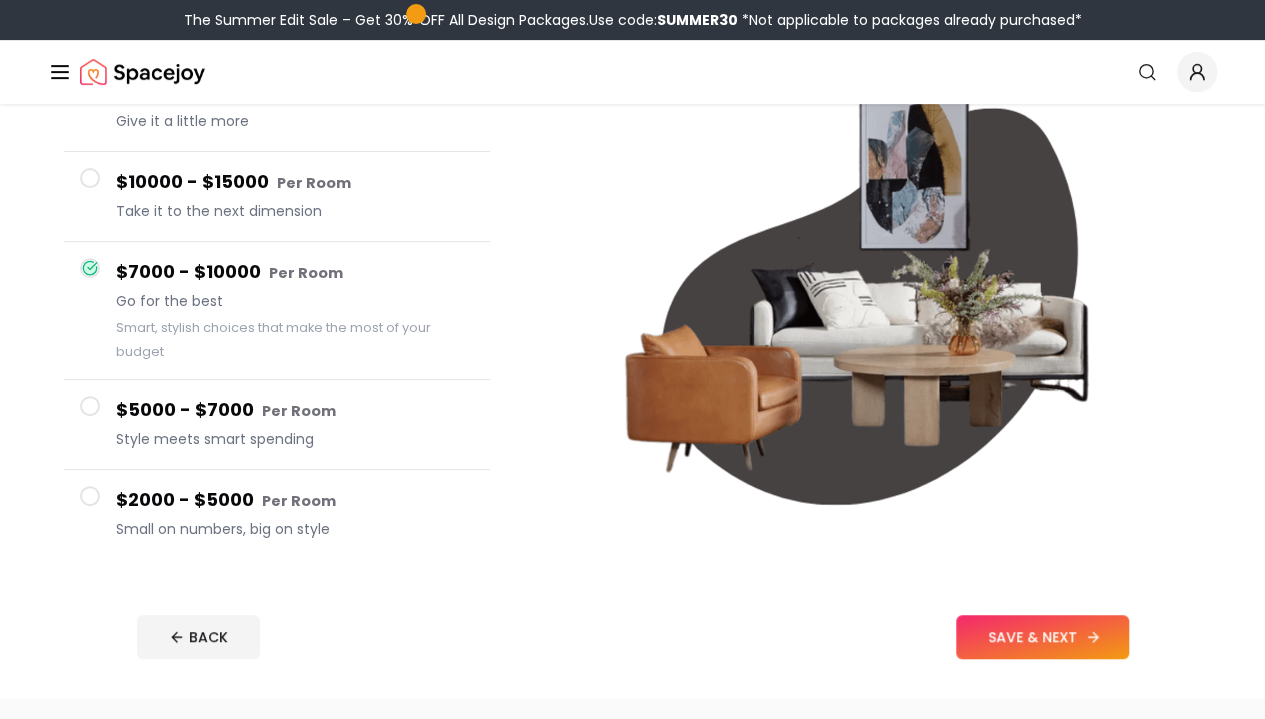 click on "SAVE & NEXT" at bounding box center (1042, 637) 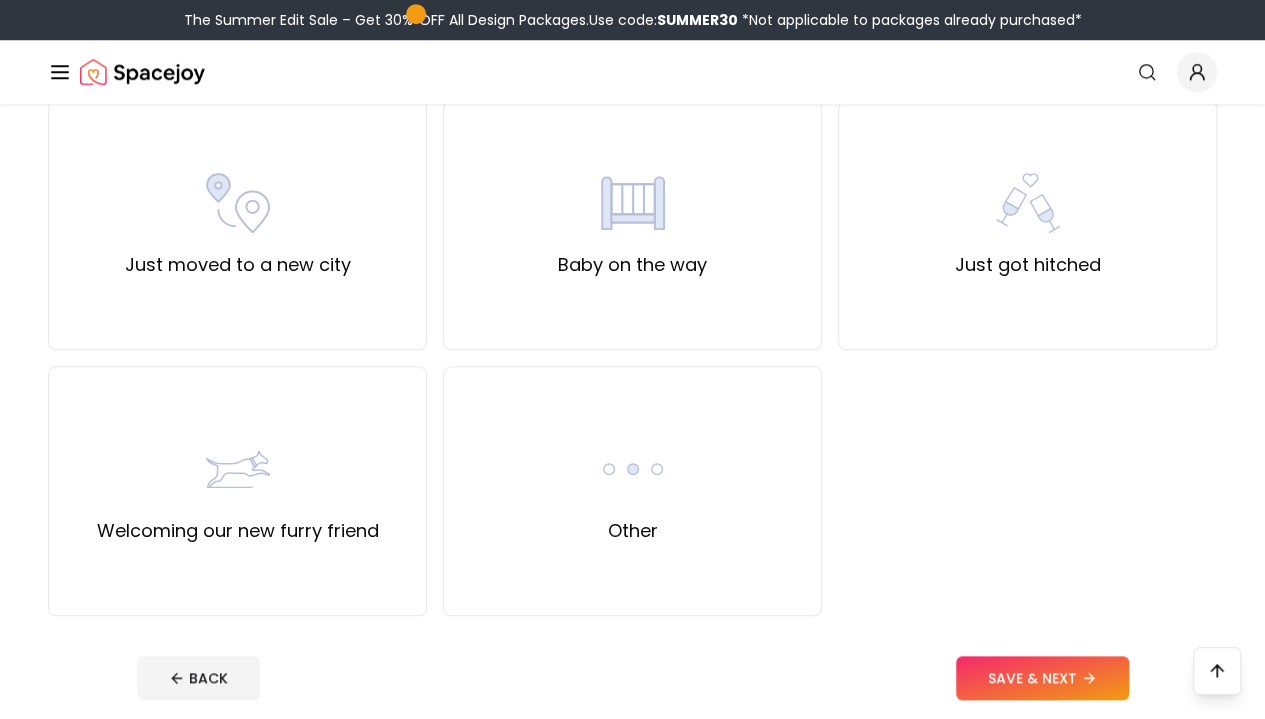 scroll, scrollTop: 709, scrollLeft: 0, axis: vertical 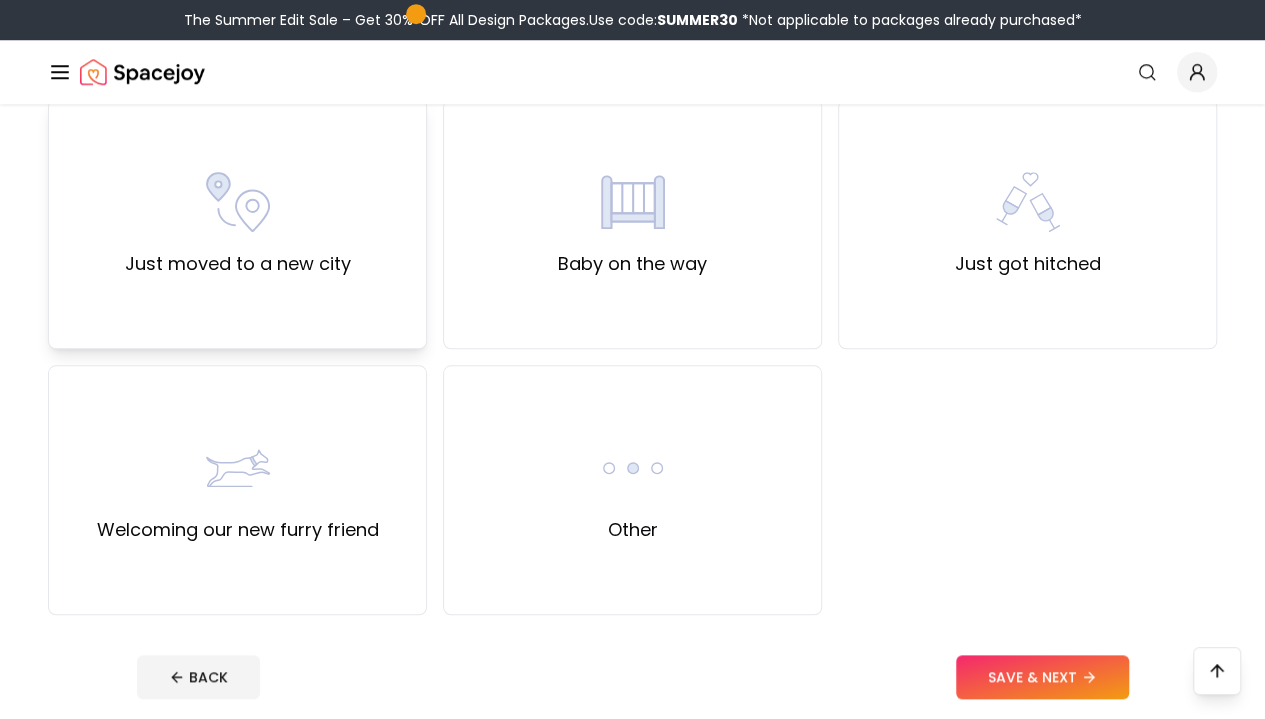 click on "Just moved to a new city" at bounding box center (238, 224) 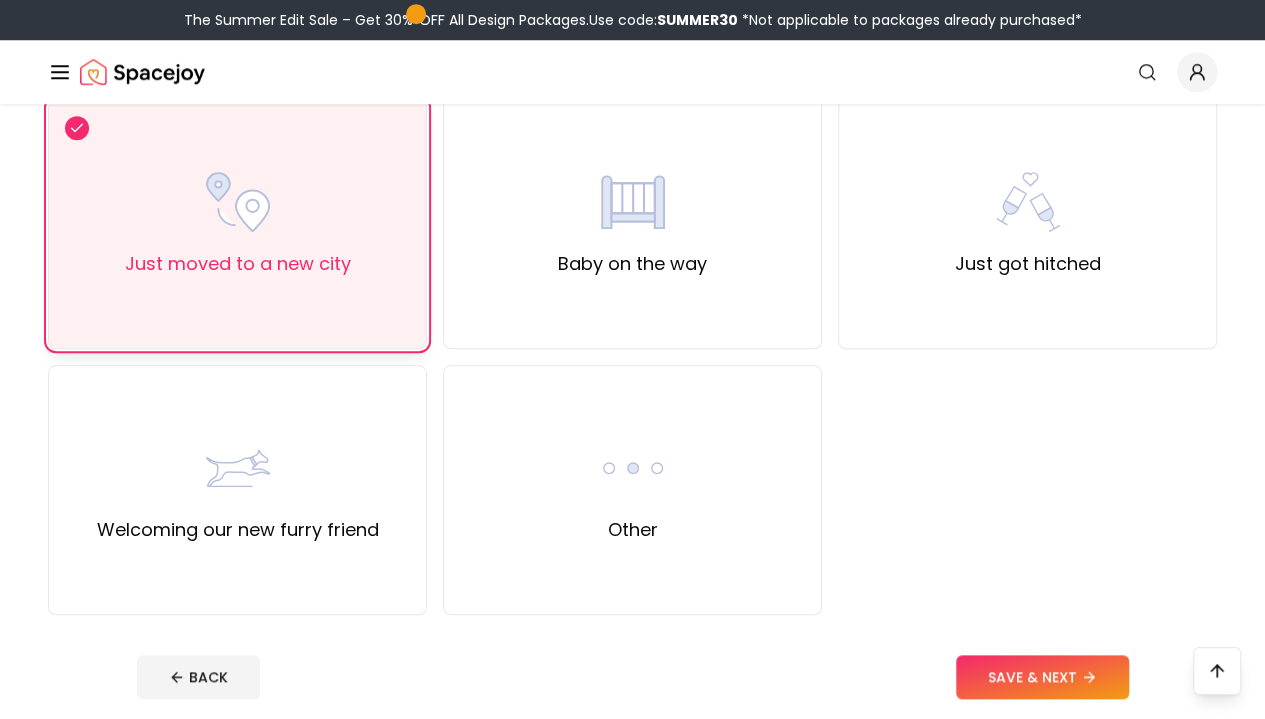 click on "Just moved to a new city" at bounding box center [238, 224] 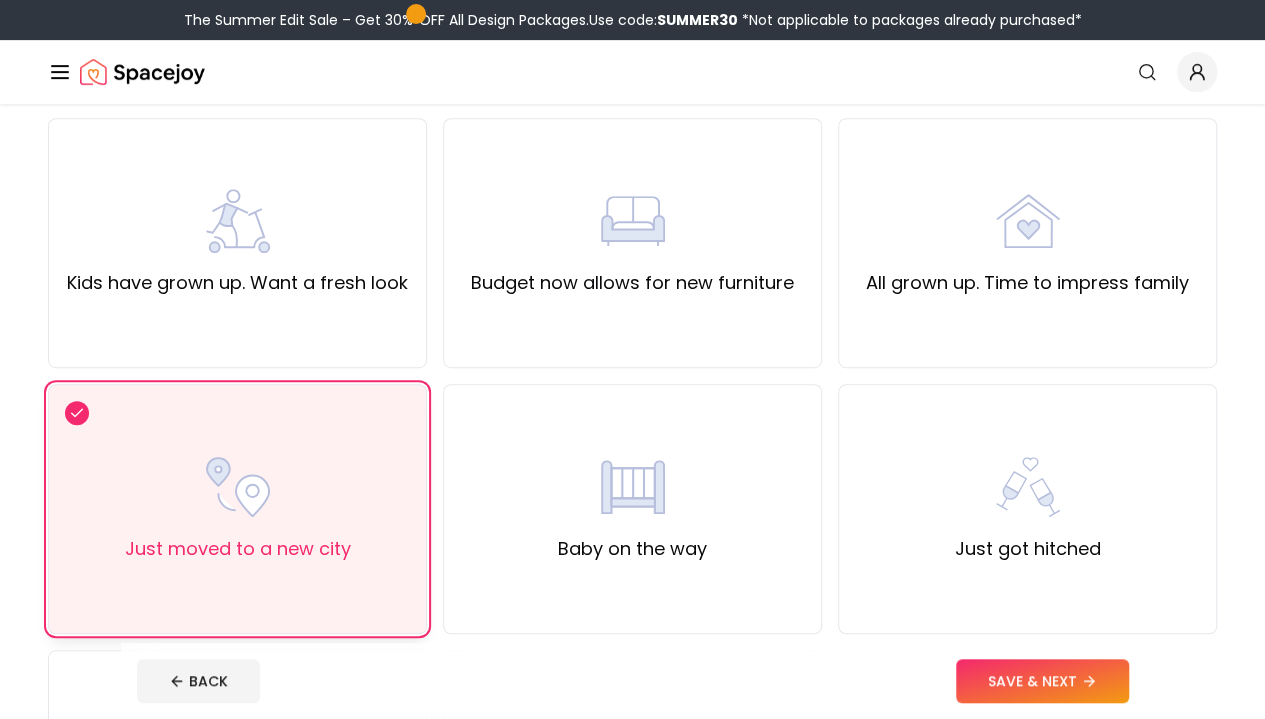 scroll, scrollTop: 418, scrollLeft: 0, axis: vertical 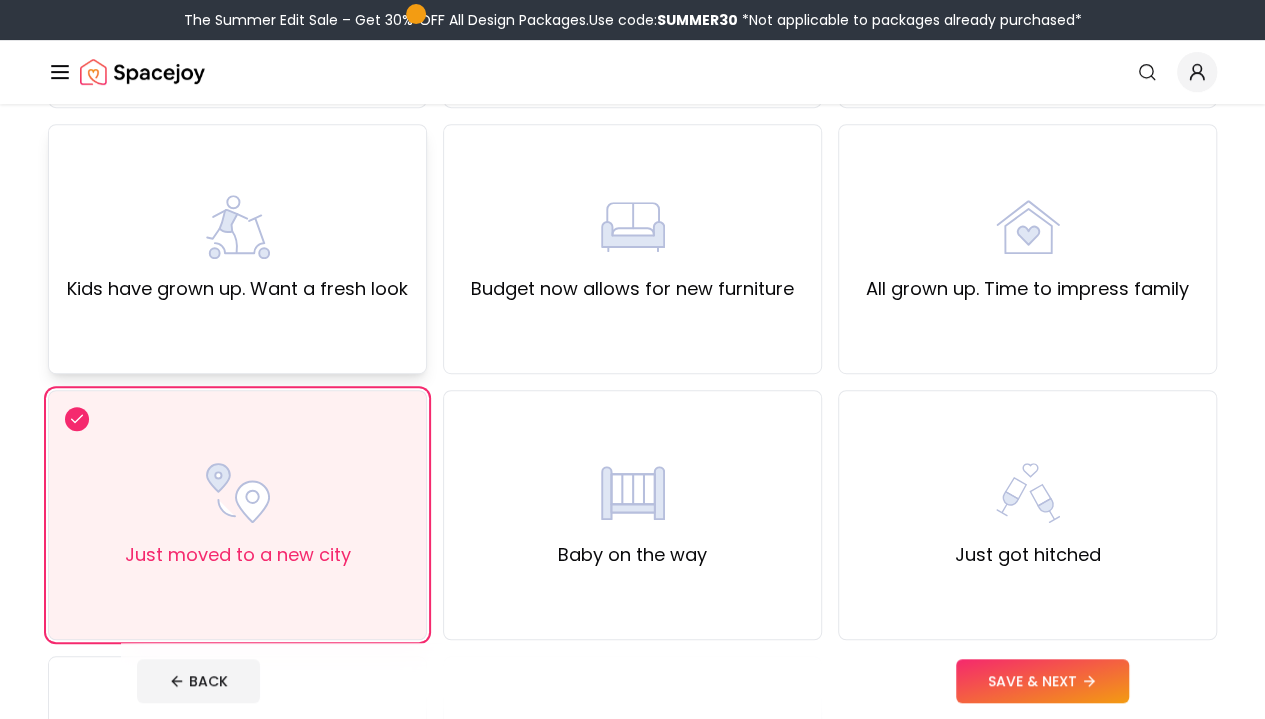 click on "Kids have grown up. Want a fresh look" at bounding box center [237, 249] 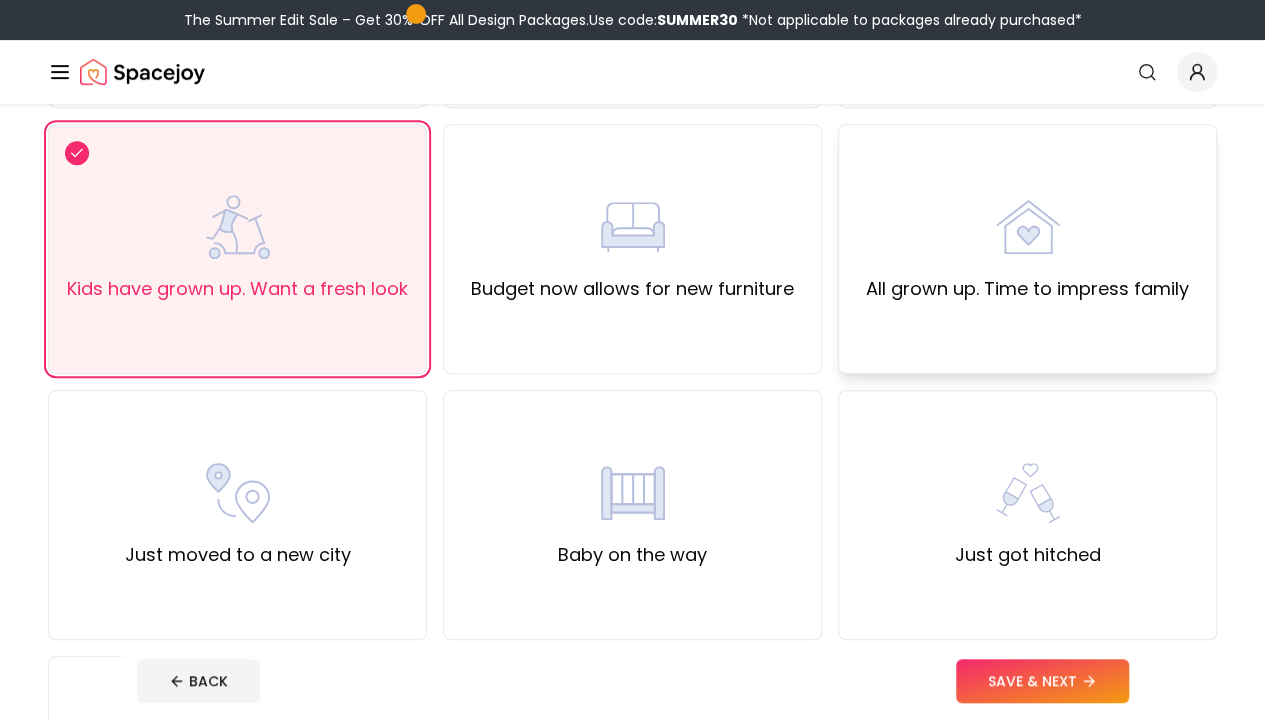 click on "All grown up. Time to impress family" at bounding box center (1027, 249) 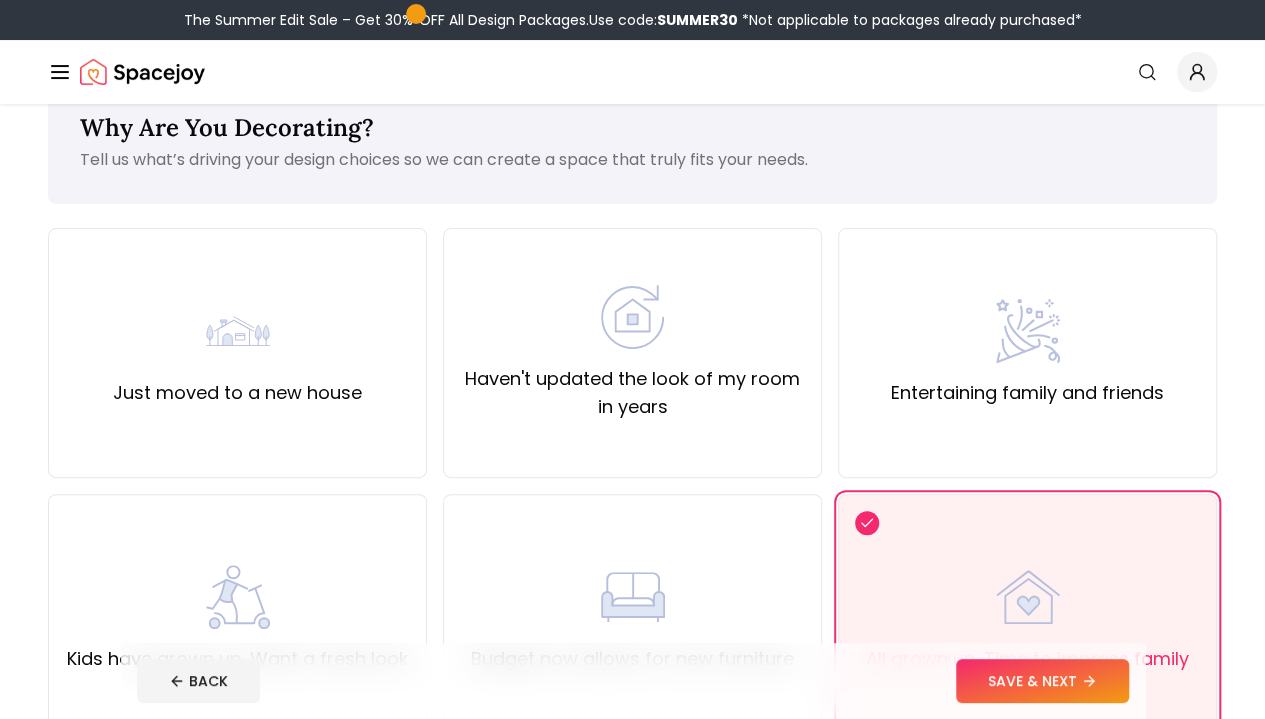 scroll, scrollTop: 46, scrollLeft: 0, axis: vertical 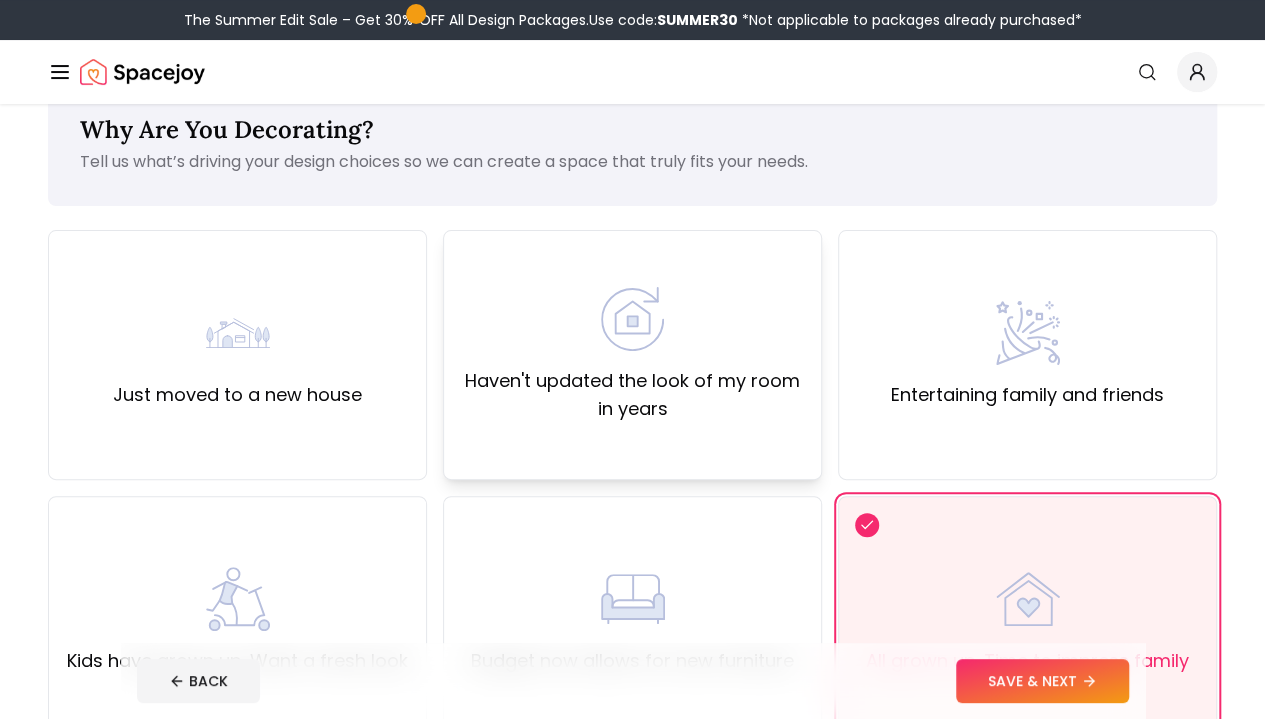 click on "Haven't updated the look of my room in years" at bounding box center [632, 355] 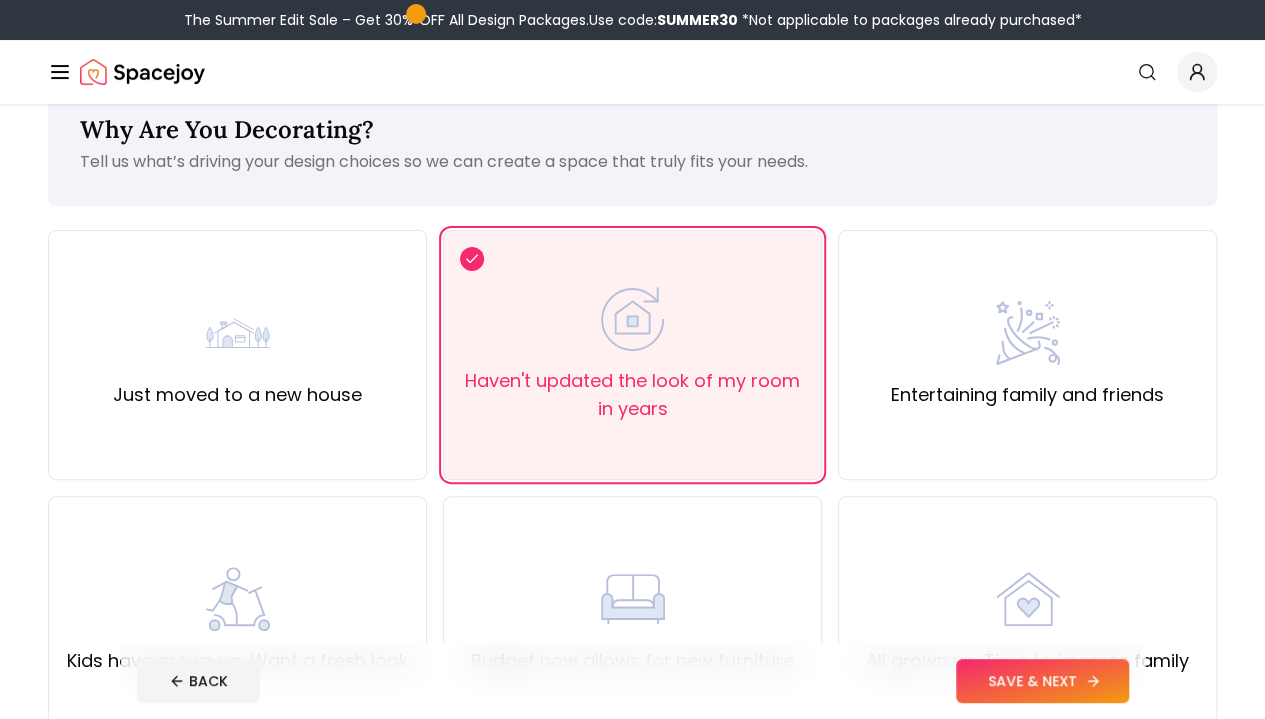 click on "SAVE & NEXT" at bounding box center [1042, 681] 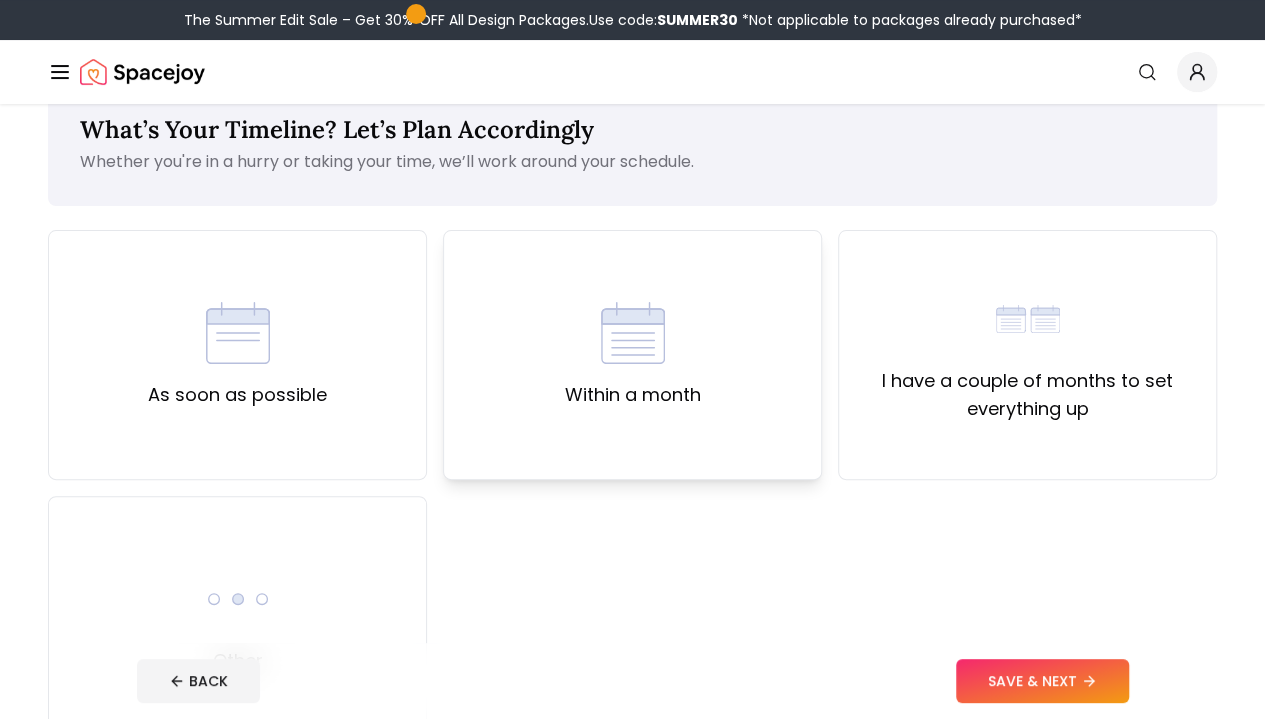click on "Within a month" at bounding box center (633, 395) 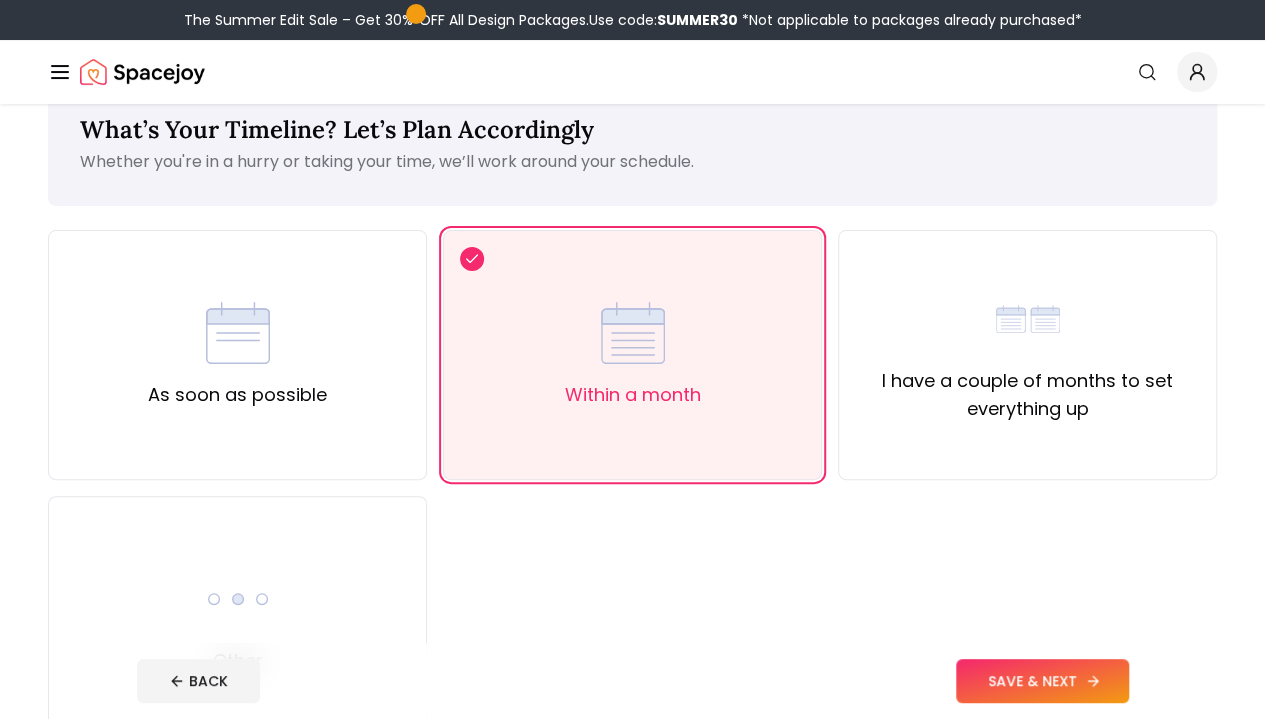 click on "SAVE & NEXT" at bounding box center [1042, 681] 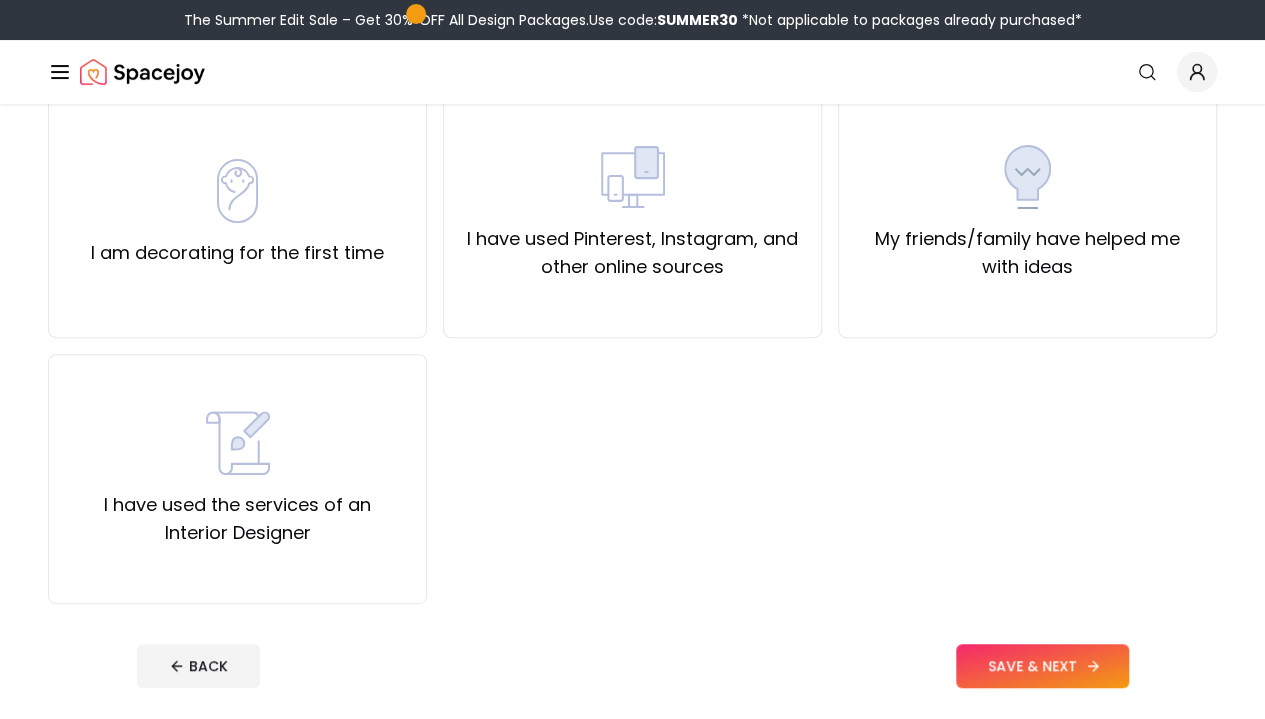 scroll, scrollTop: 190, scrollLeft: 0, axis: vertical 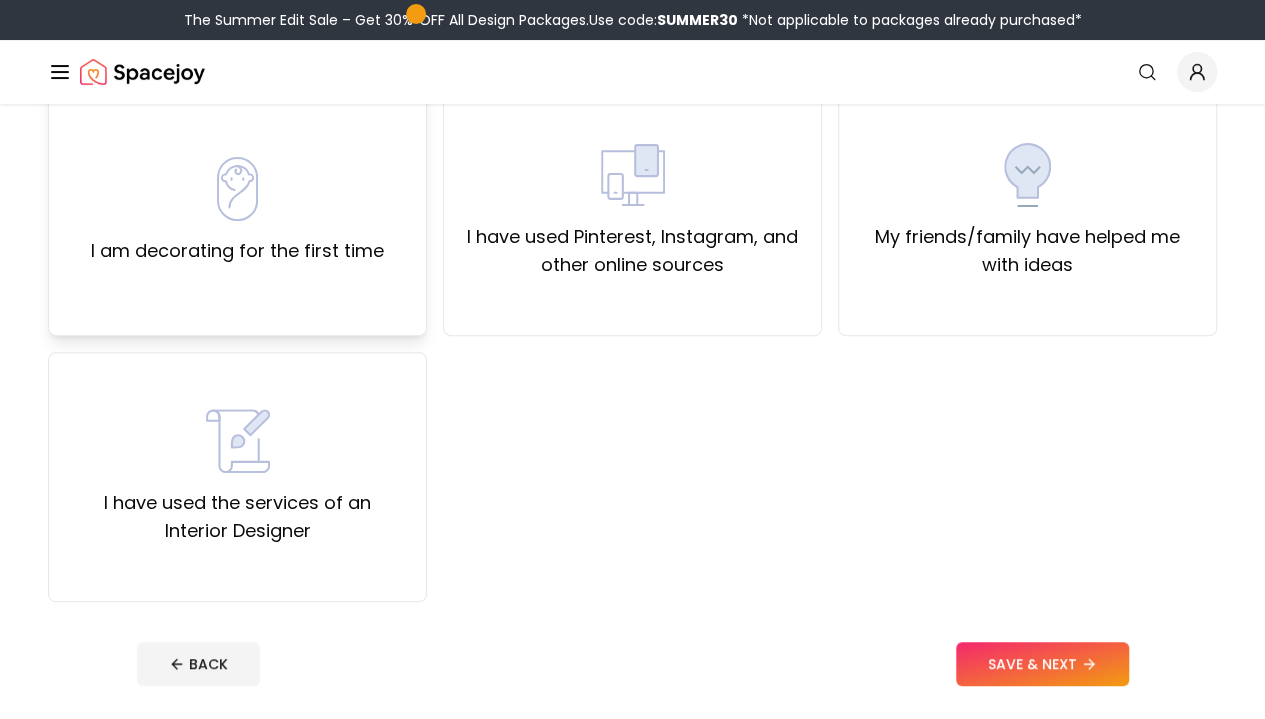 click on "I am decorating for the first time" at bounding box center [237, 251] 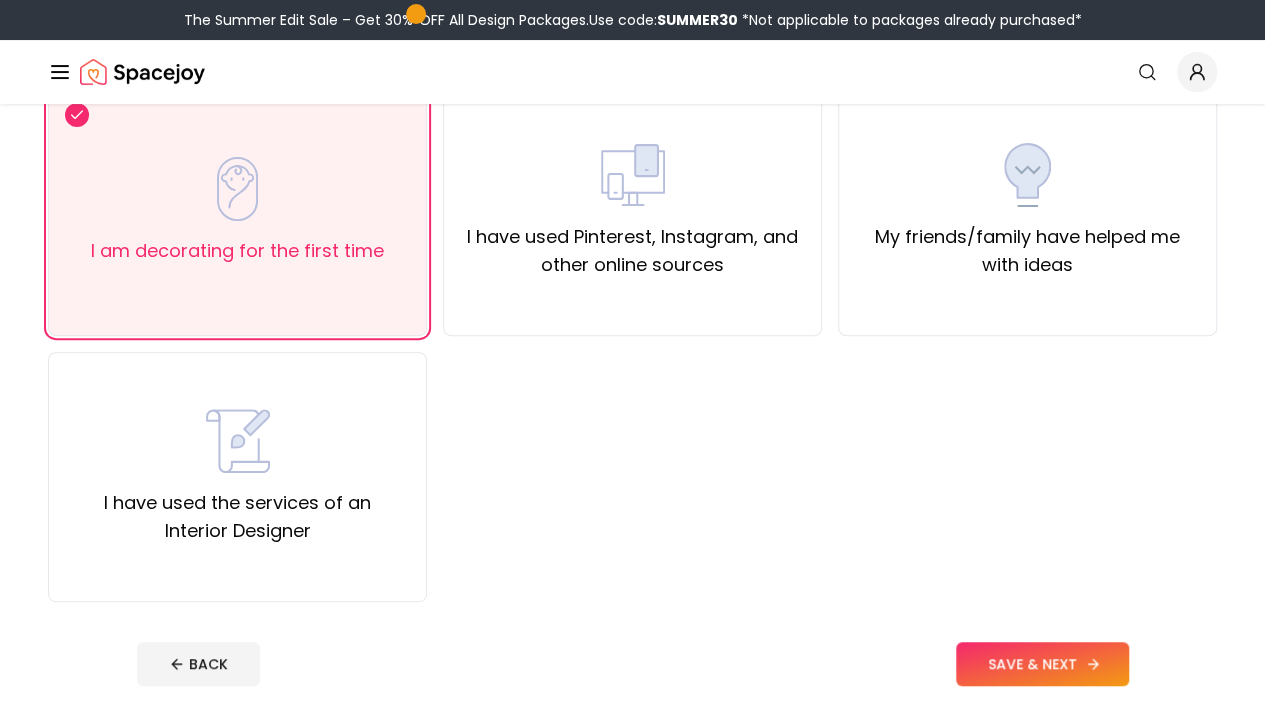 click on "SAVE & NEXT" at bounding box center (1042, 664) 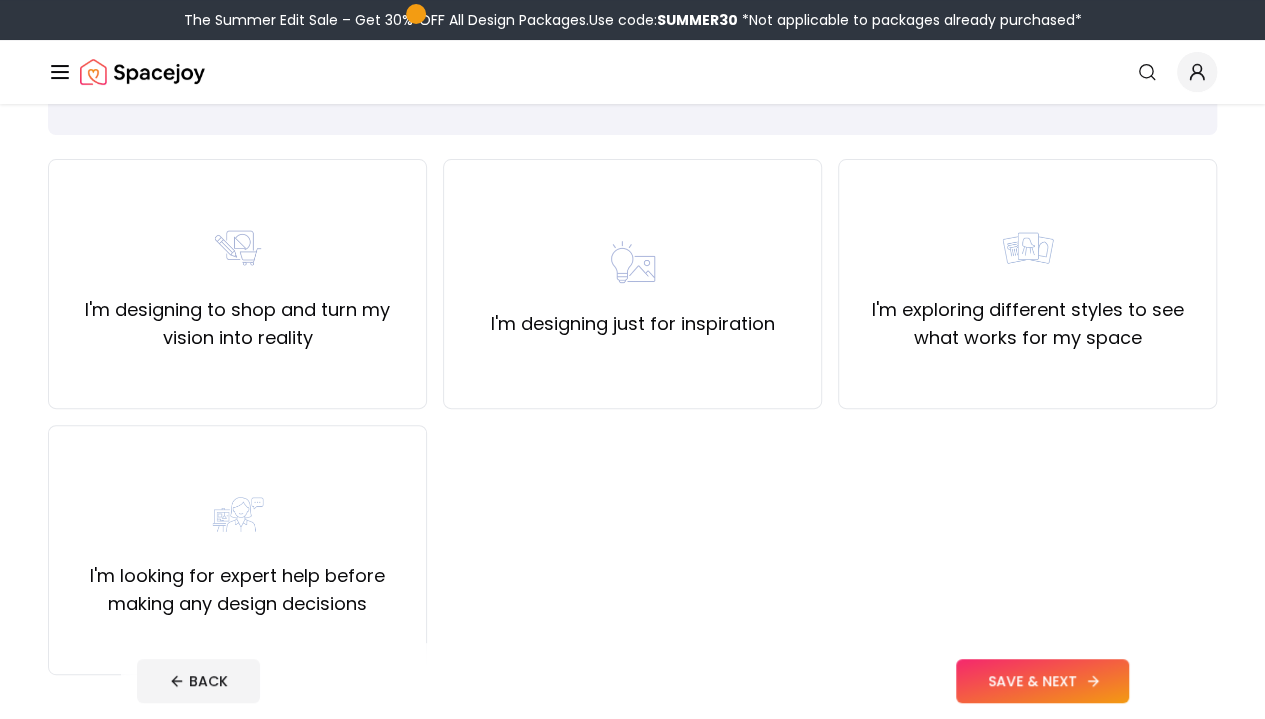 scroll, scrollTop: 119, scrollLeft: 0, axis: vertical 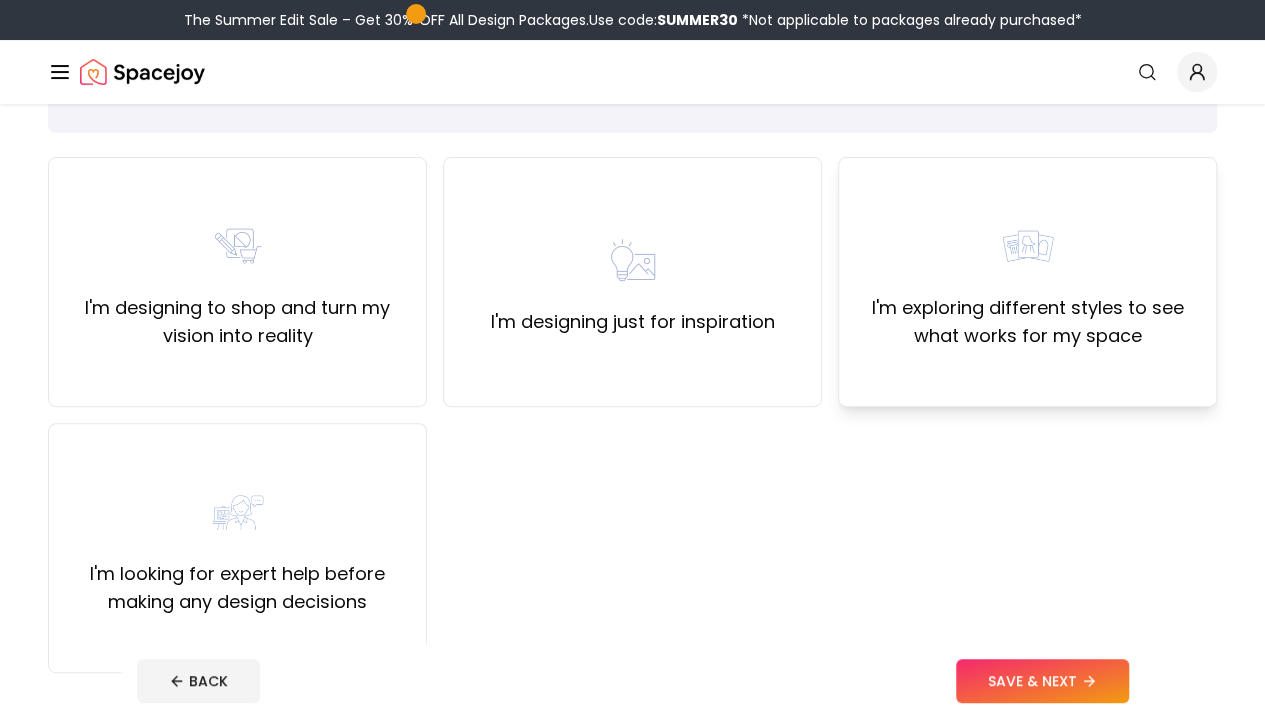 click on "I'm exploring different styles to see what works for my space" at bounding box center (1027, 282) 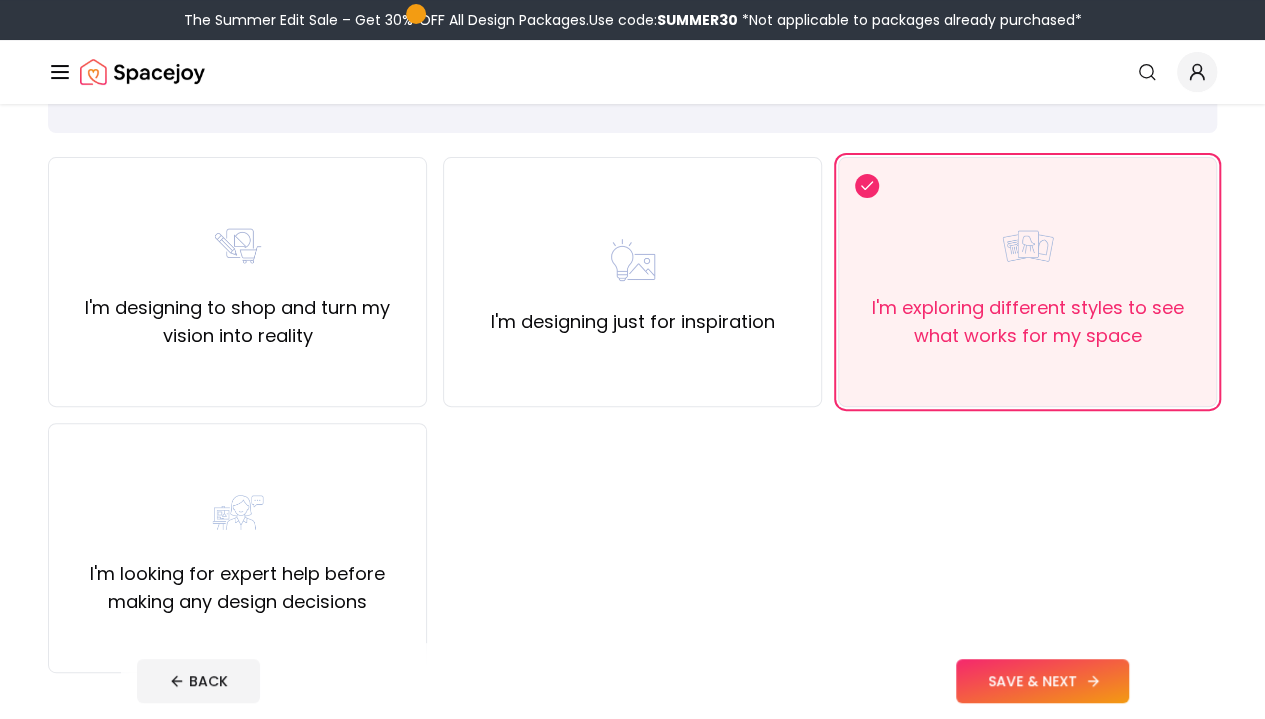 click on "SAVE & NEXT" at bounding box center (1042, 681) 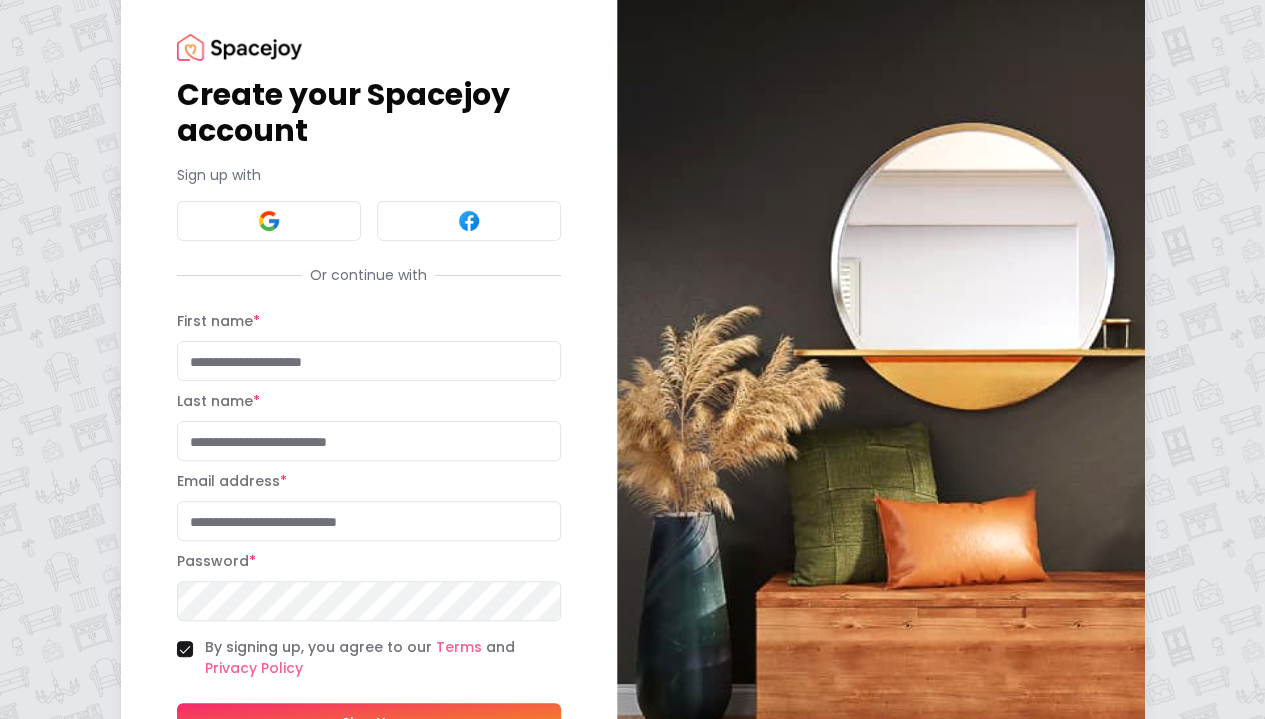 scroll, scrollTop: 67, scrollLeft: 0, axis: vertical 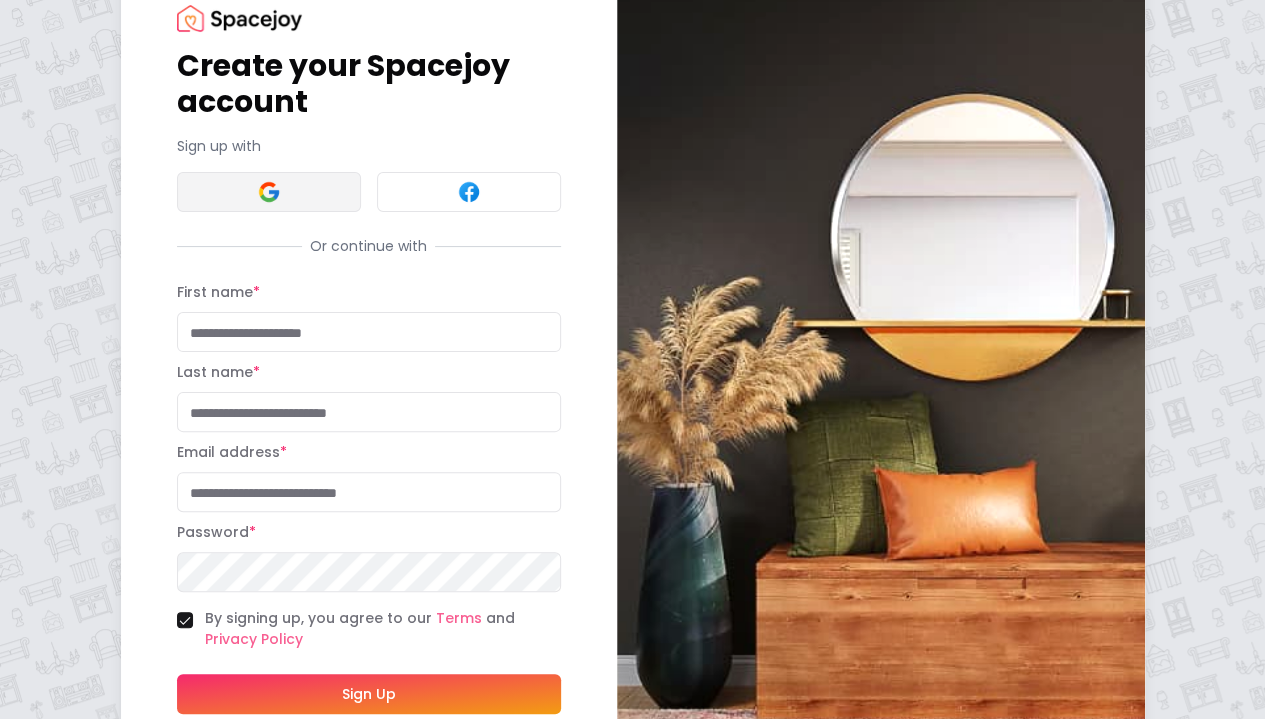 click at bounding box center [269, 192] 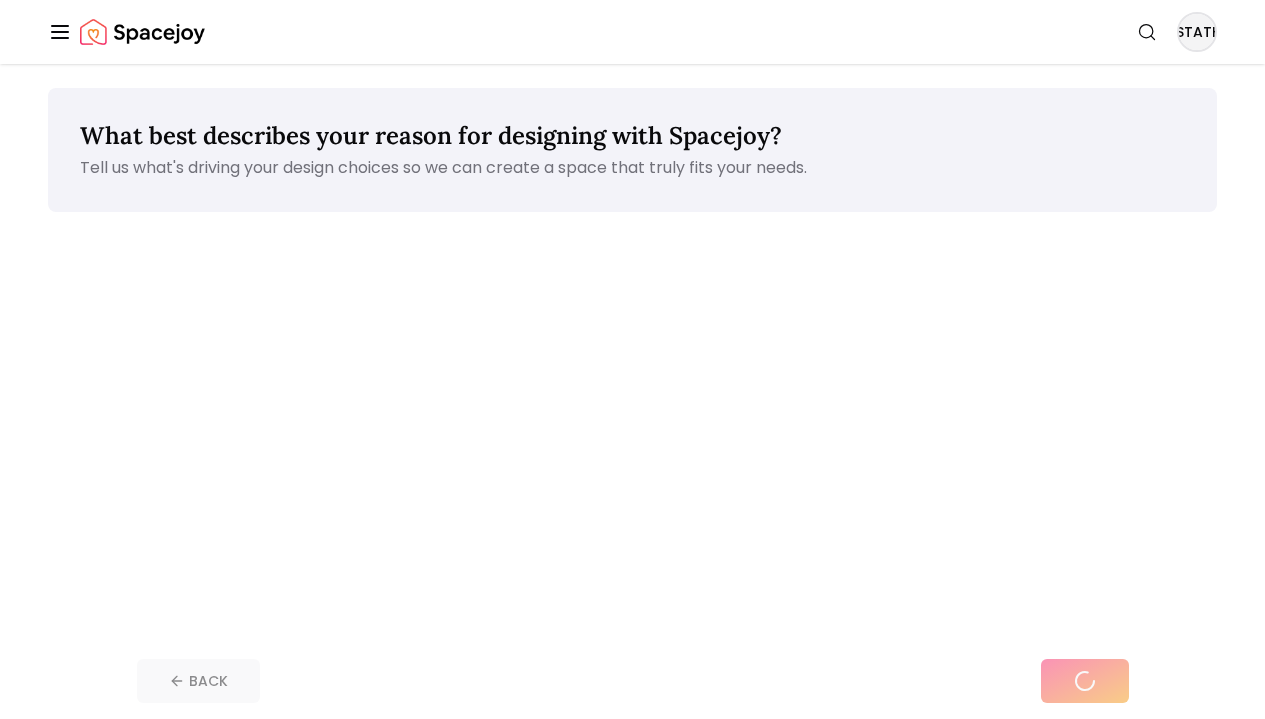 scroll, scrollTop: 0, scrollLeft: 0, axis: both 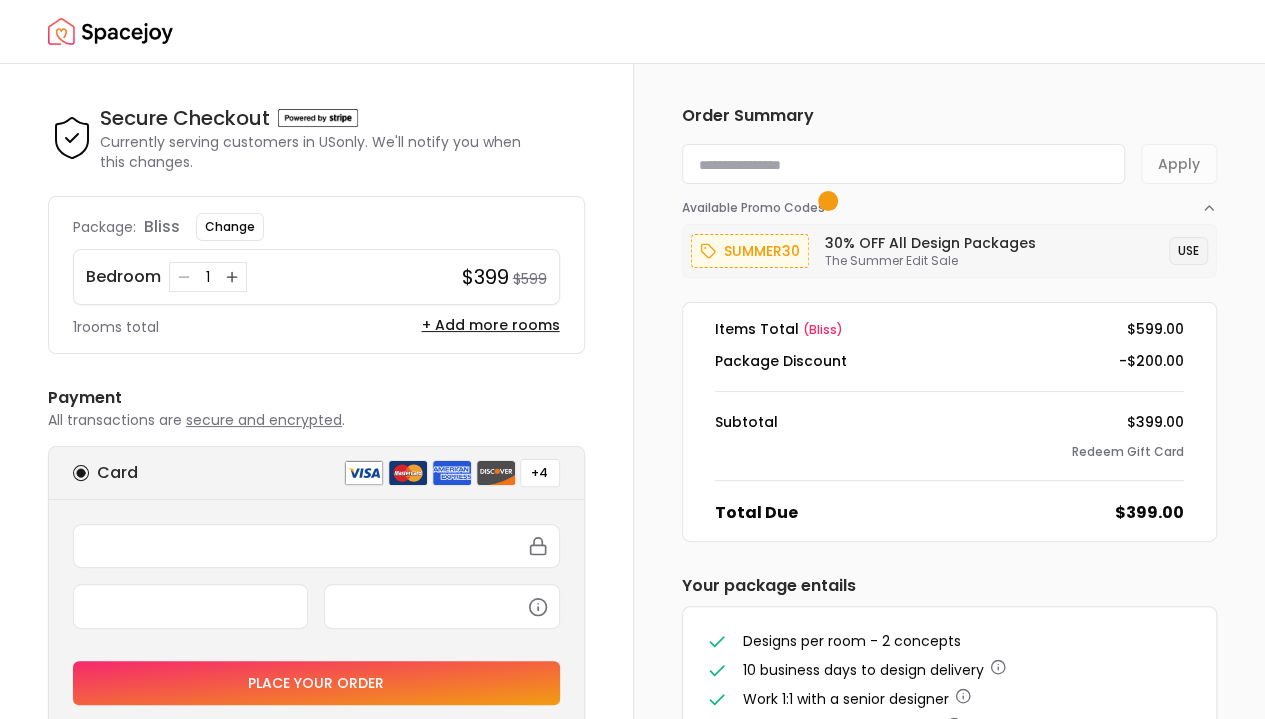 click on "USE" at bounding box center (1188, 251) 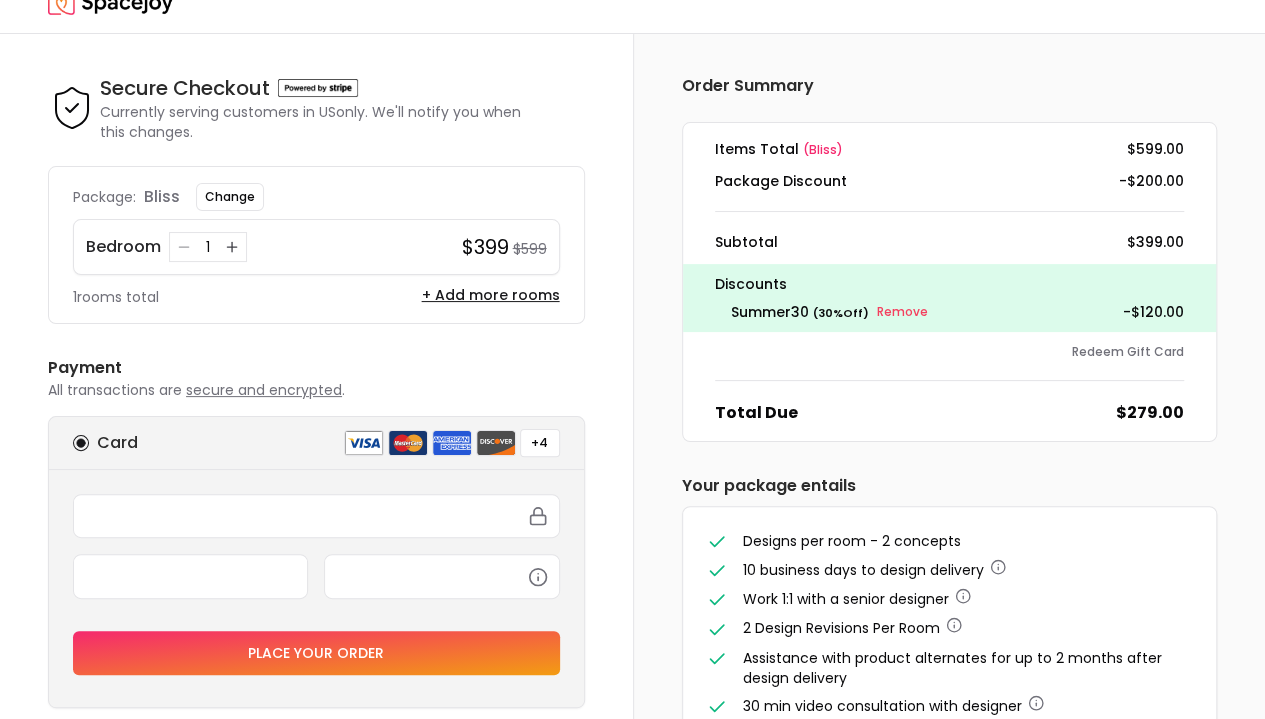 scroll, scrollTop: 199, scrollLeft: 0, axis: vertical 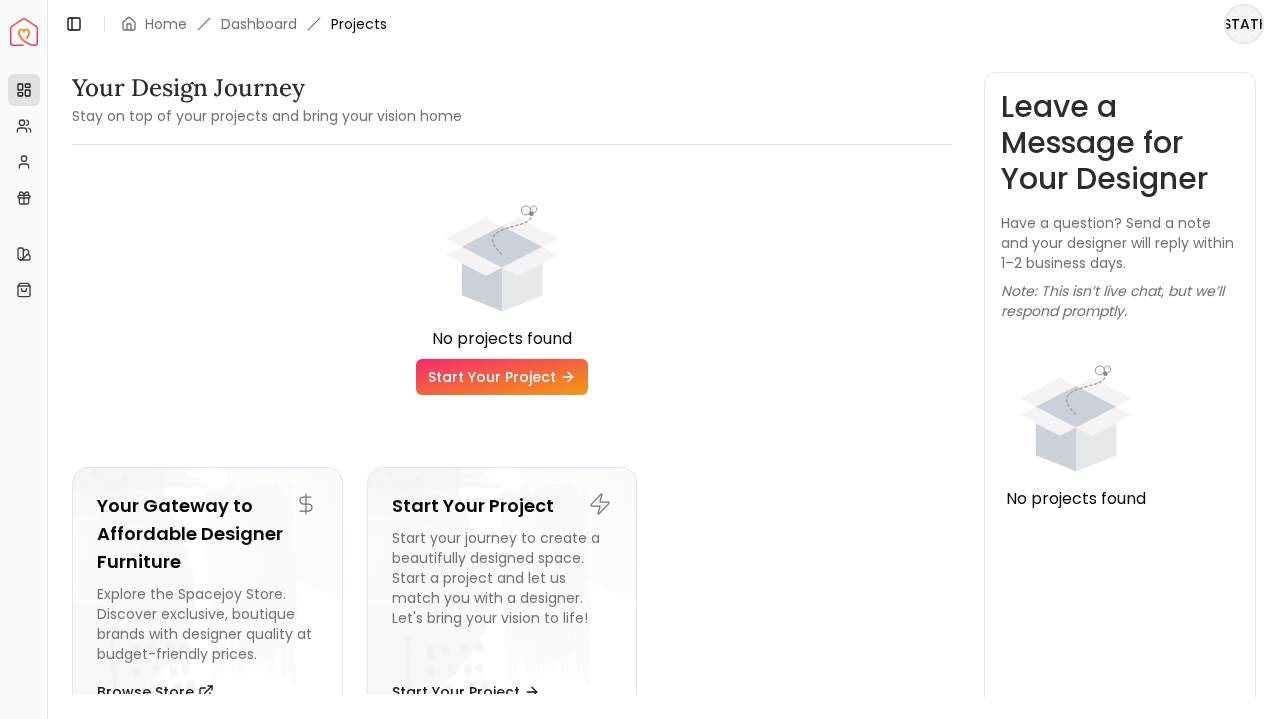 click on "Start Your Project" at bounding box center [502, 377] 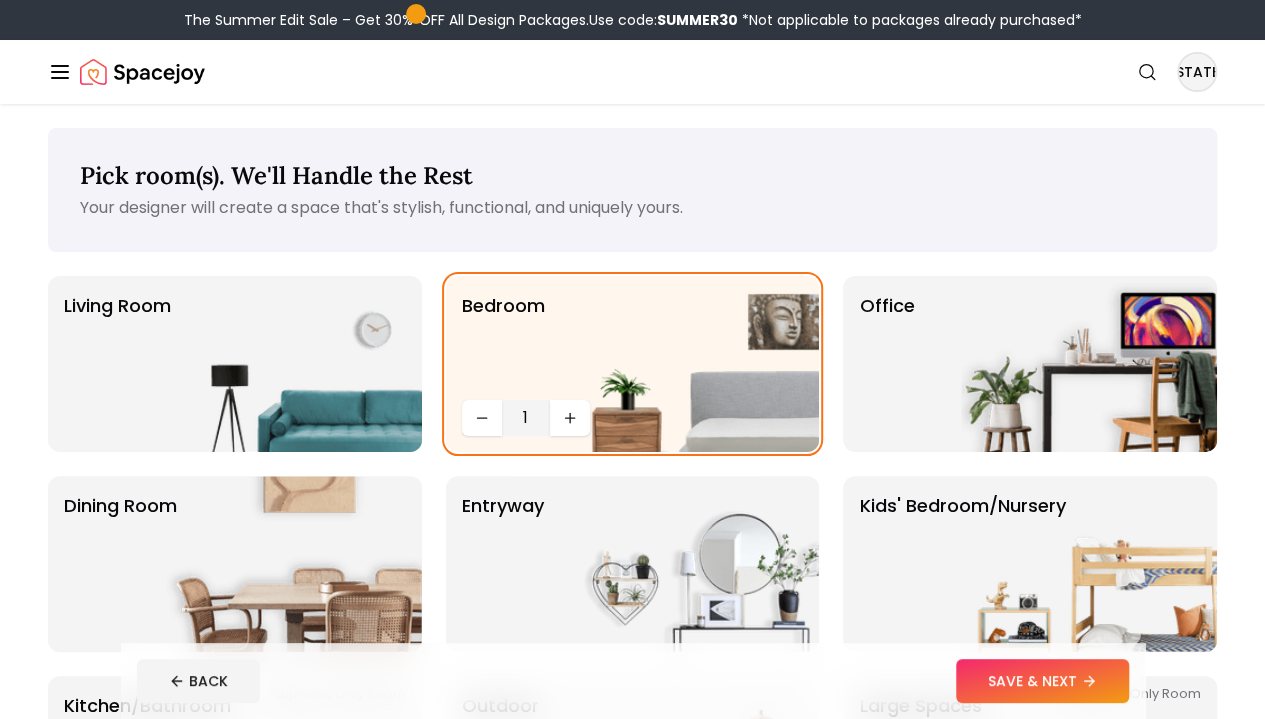 click on "Design Portfolio" at bounding box center [0, 0] 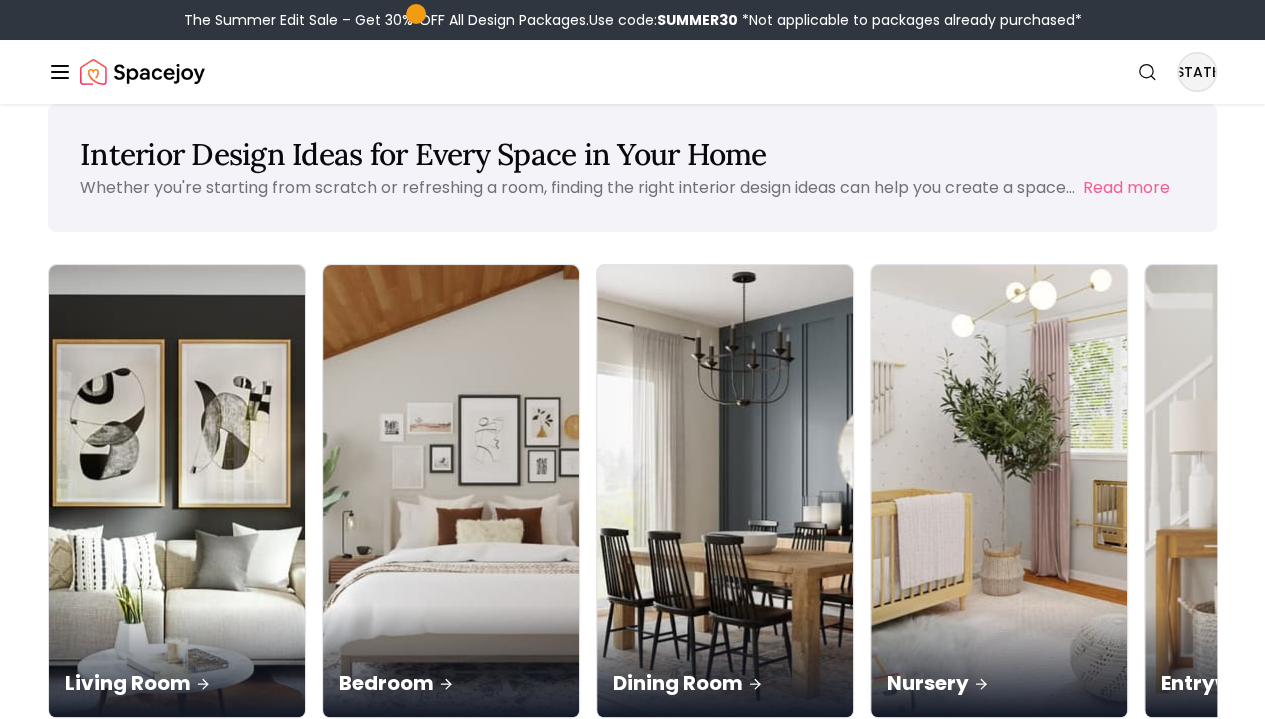 scroll, scrollTop: 77, scrollLeft: 0, axis: vertical 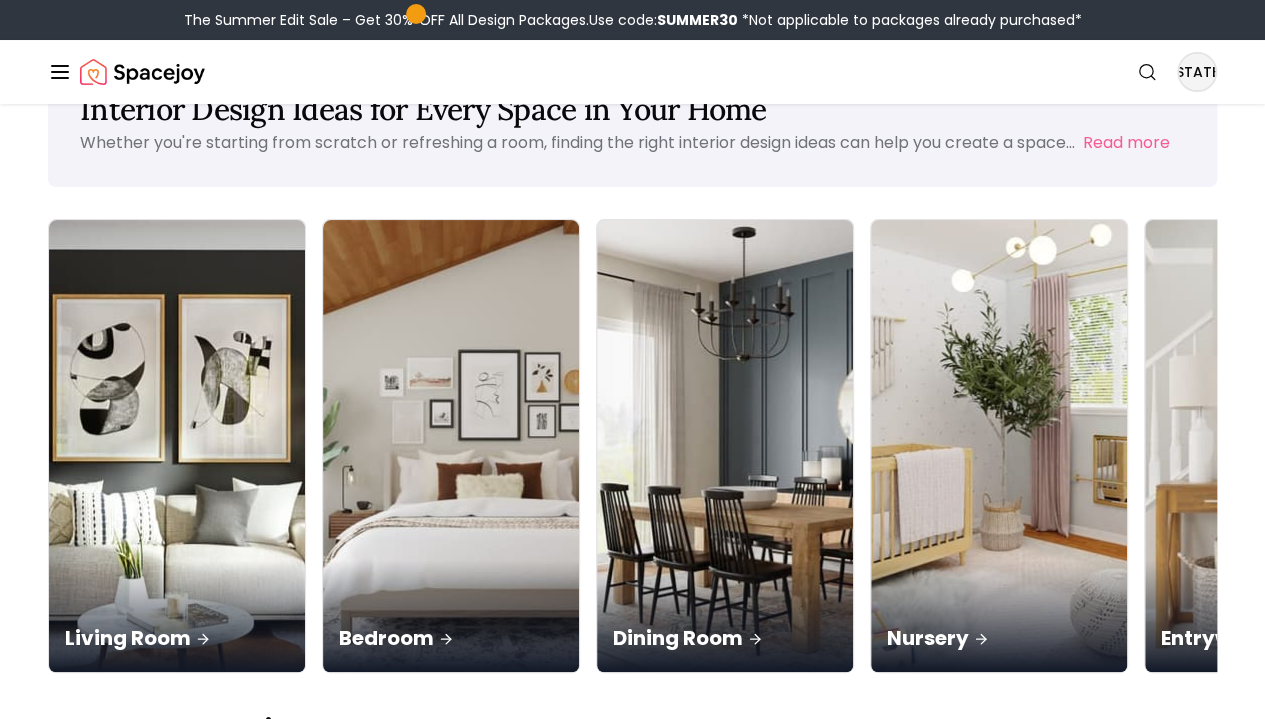 click on "Interior Design Ideas for Every Space in Your Home Whether you're starting from scratch or refreshing a room, finding the right interior design ideas can help you create a space... Read more Living Room   Bedroom   Dining Room   Nursery   Entryway   Home Office   Kitchen   Bathroom   Outdoor   Large Spaces   Explore All Design Ideas open living and dining room Sunroom Modern Transitional with Elegant Furniture bedroom Cozy Bedroom in Classic Style with Shelving kids room Kids’ Bedroom: Modern Design with Hanging Chair Exclusive Offer Get 30% OFF All Design Packages living room Living Room Mid-Century Modern with Boho Accents bedroom Cozy Bedroom: Coastal Vibes with Classic Charm entryway Outdoor Patio: Modern Elegance with Cozy Seating entryway Cozy Outdoor Patio with Modern BBQ Setup bedroom Cozy Bedroom Mid-Century Modern with Vanity Space home office Home Office: Elegant and Bold with Rich Textures home office Home Office: Modern Elegant with Stylish Workspace dining room bedroom" at bounding box center (632, 1180) 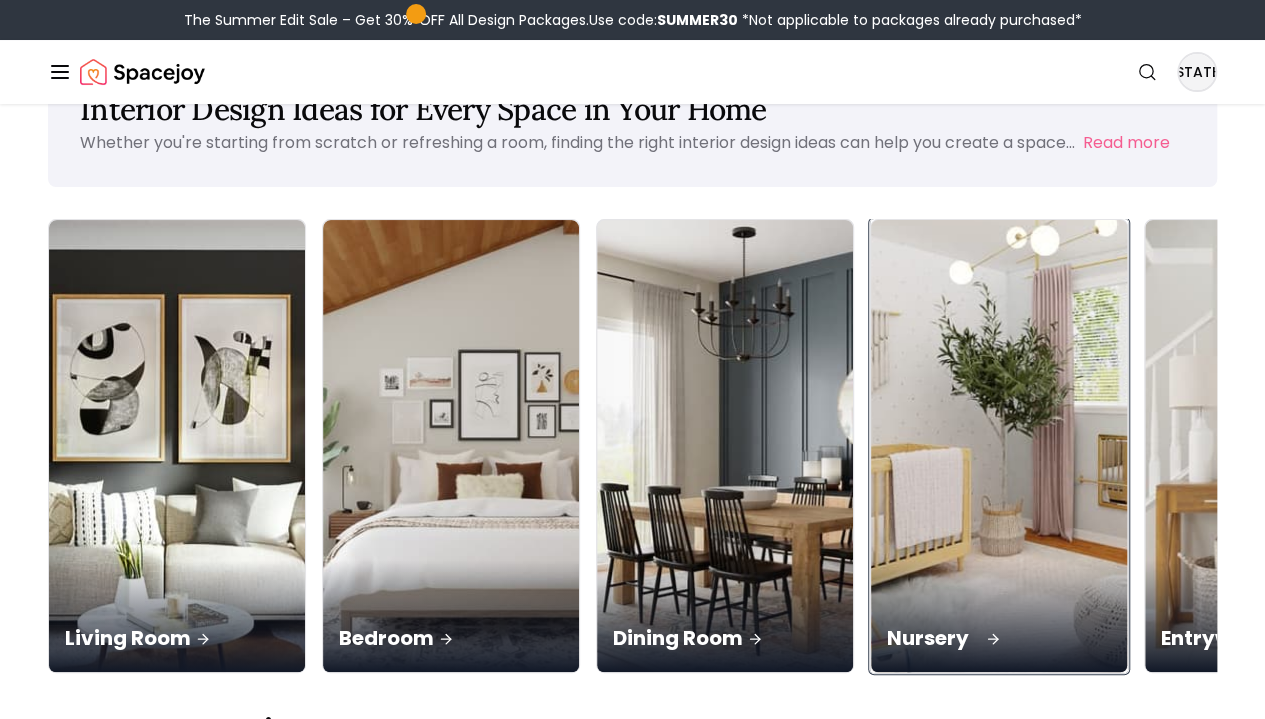 click on "Nursery" at bounding box center (999, 616) 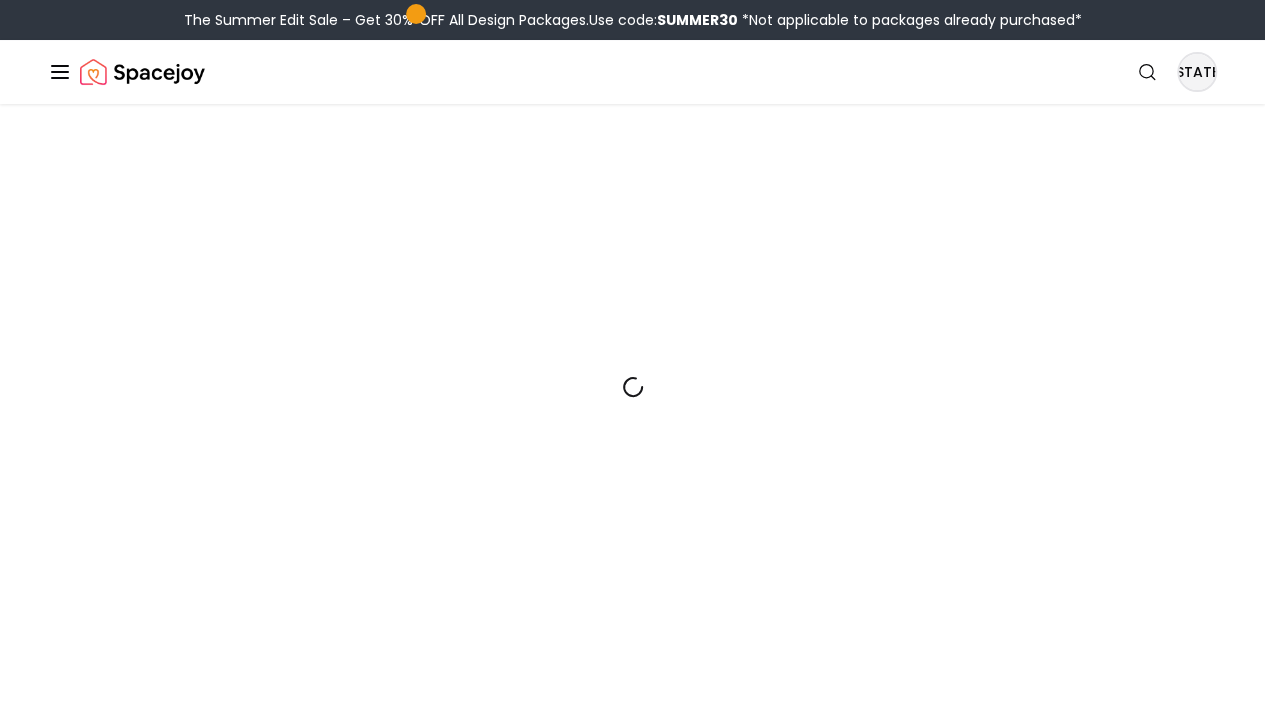 scroll, scrollTop: 45, scrollLeft: 0, axis: vertical 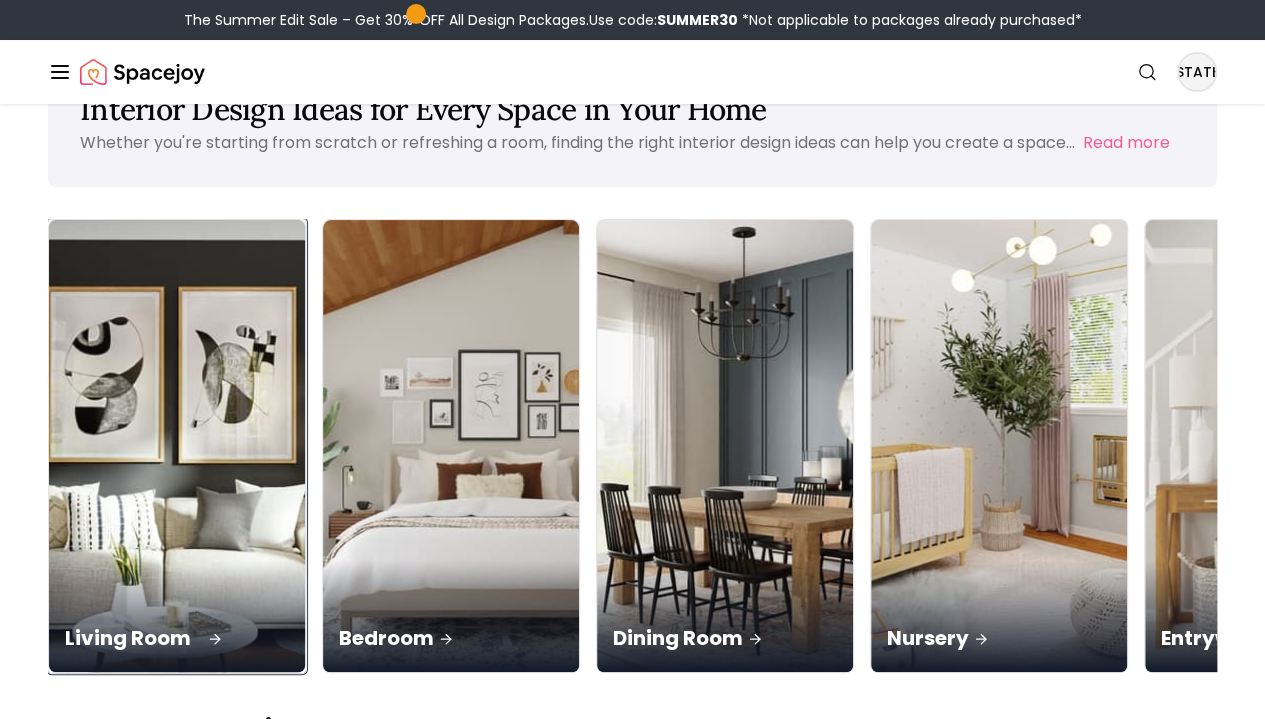 click at bounding box center (177, 446) 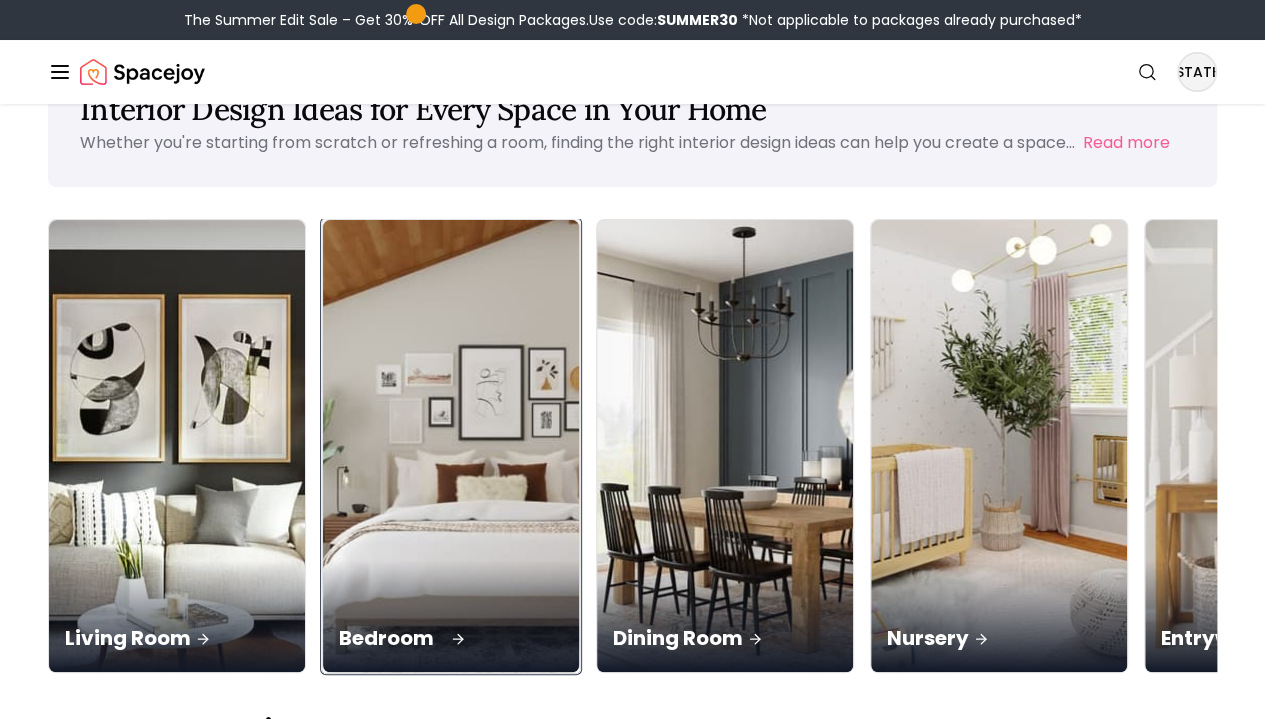 click at bounding box center [451, 446] 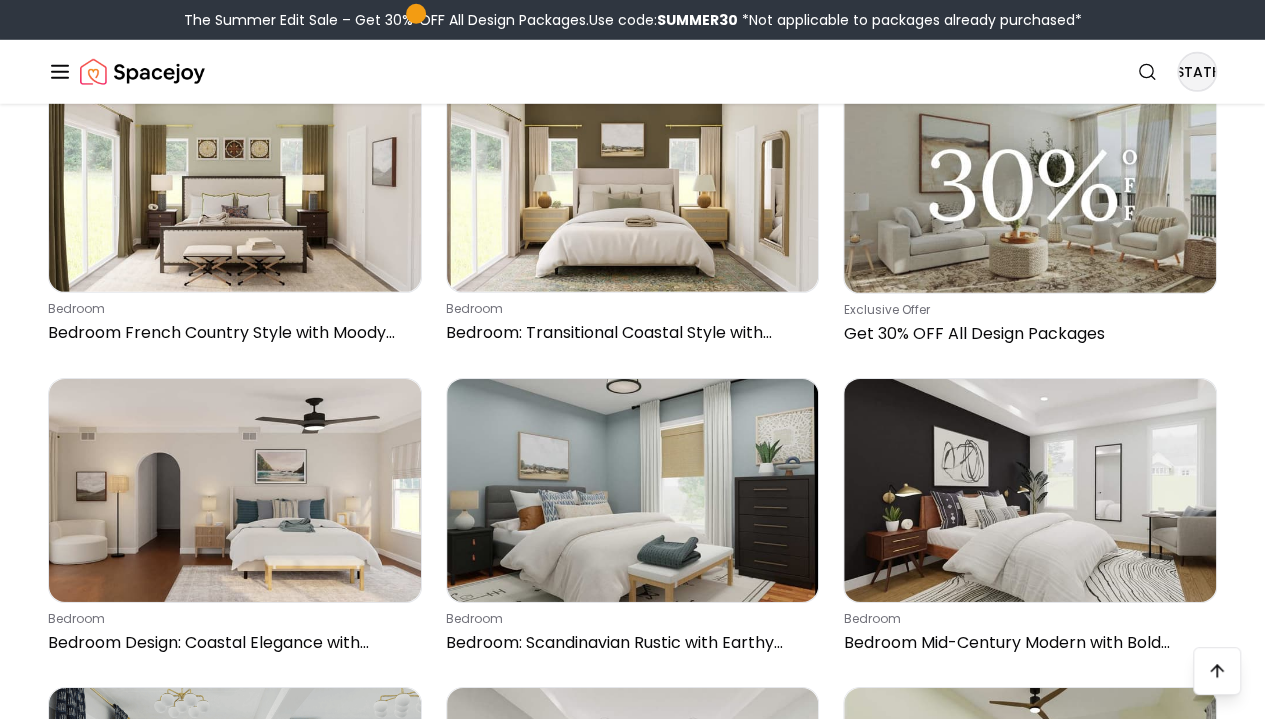 scroll, scrollTop: 2993, scrollLeft: 0, axis: vertical 